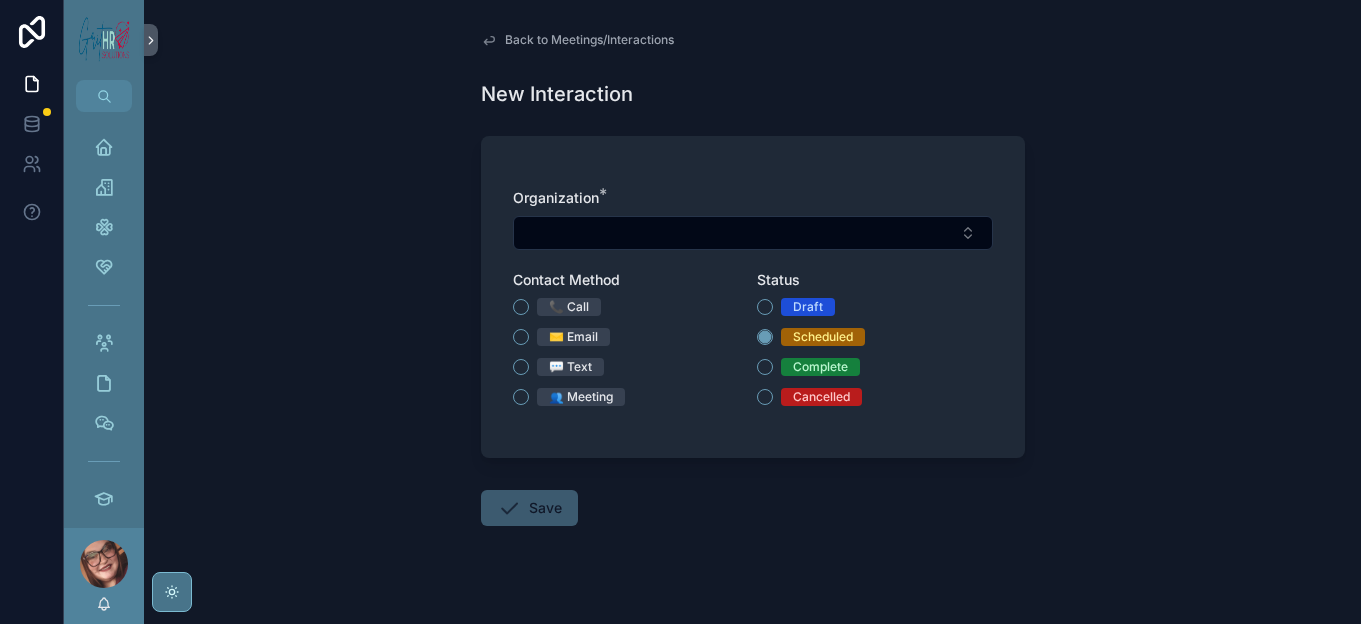 scroll, scrollTop: 0, scrollLeft: 0, axis: both 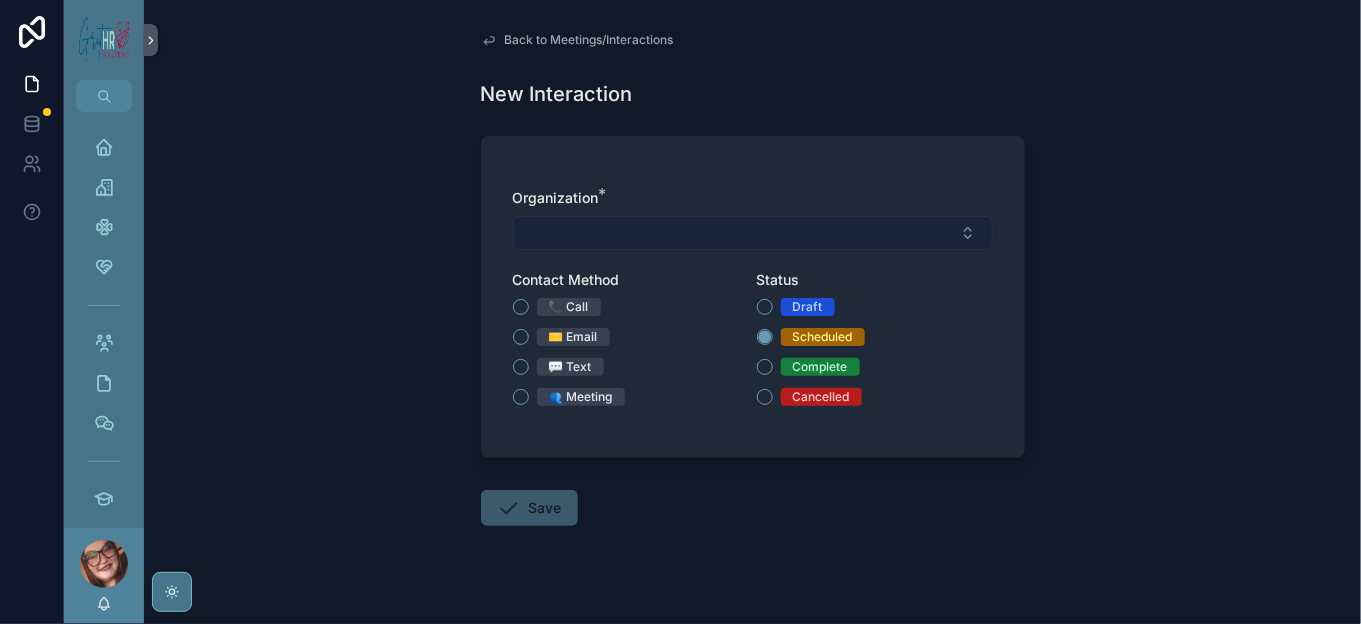 click at bounding box center (753, 233) 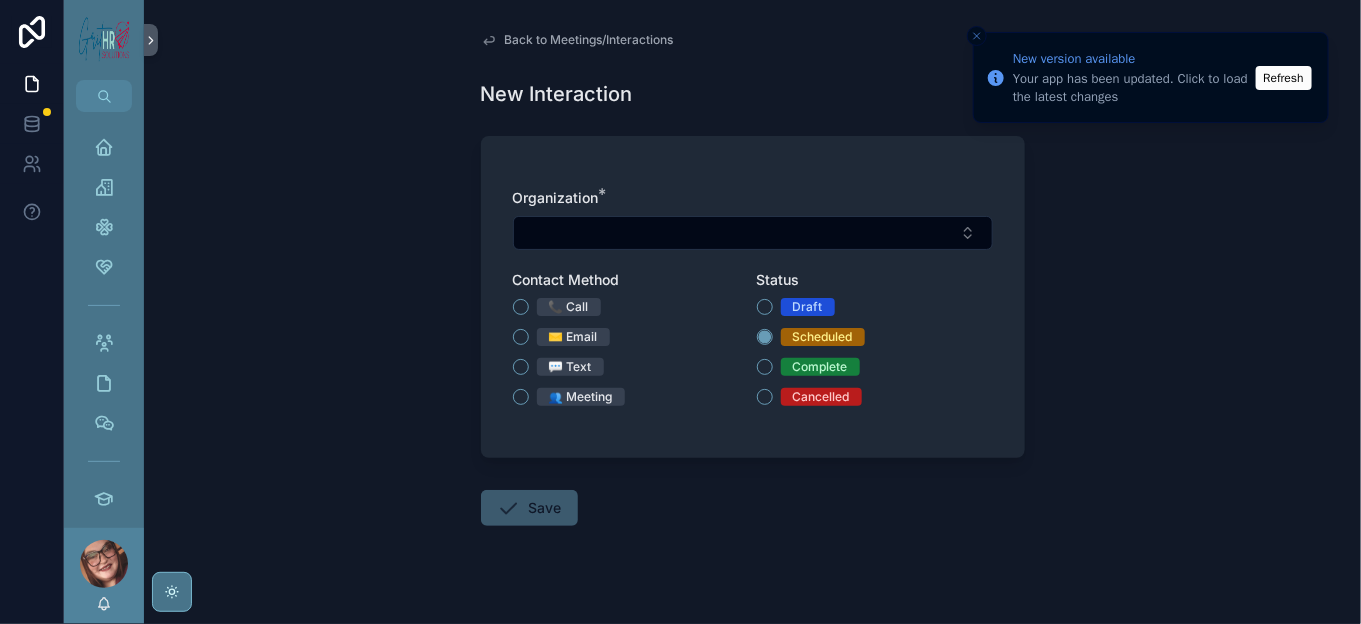 click on "New version available Your app has been updated. Click to load the latest changes Refresh" at bounding box center [1151, 77] 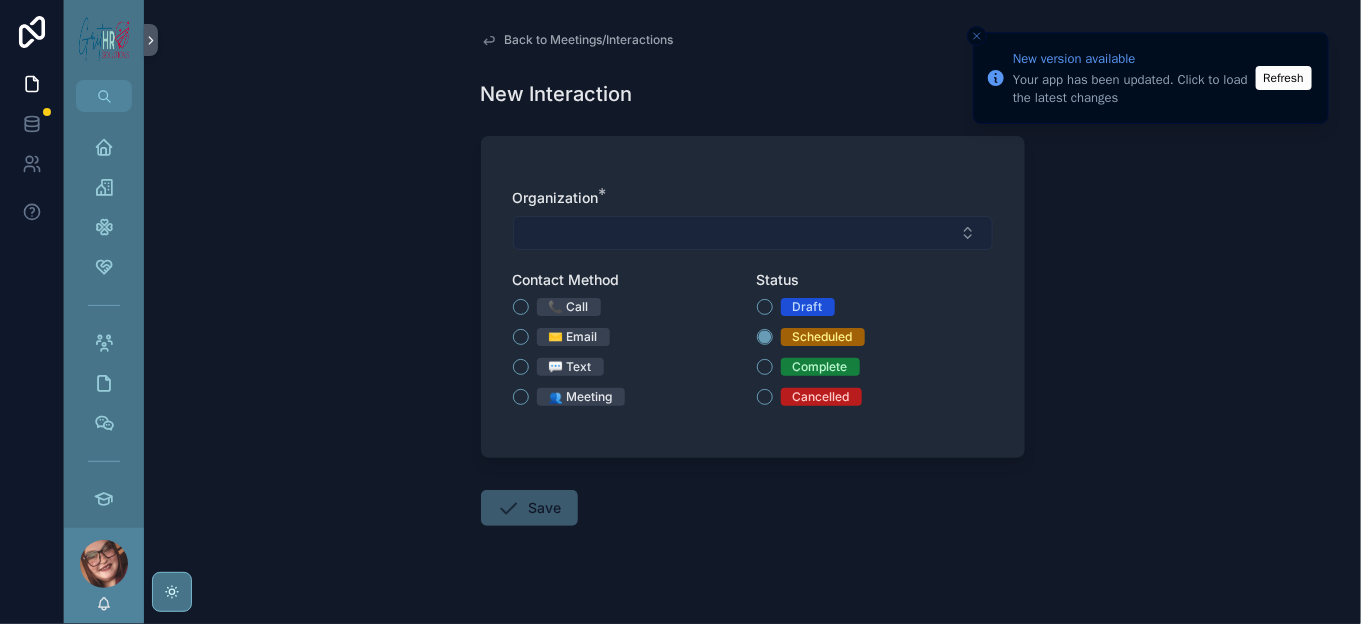 click at bounding box center (753, 233) 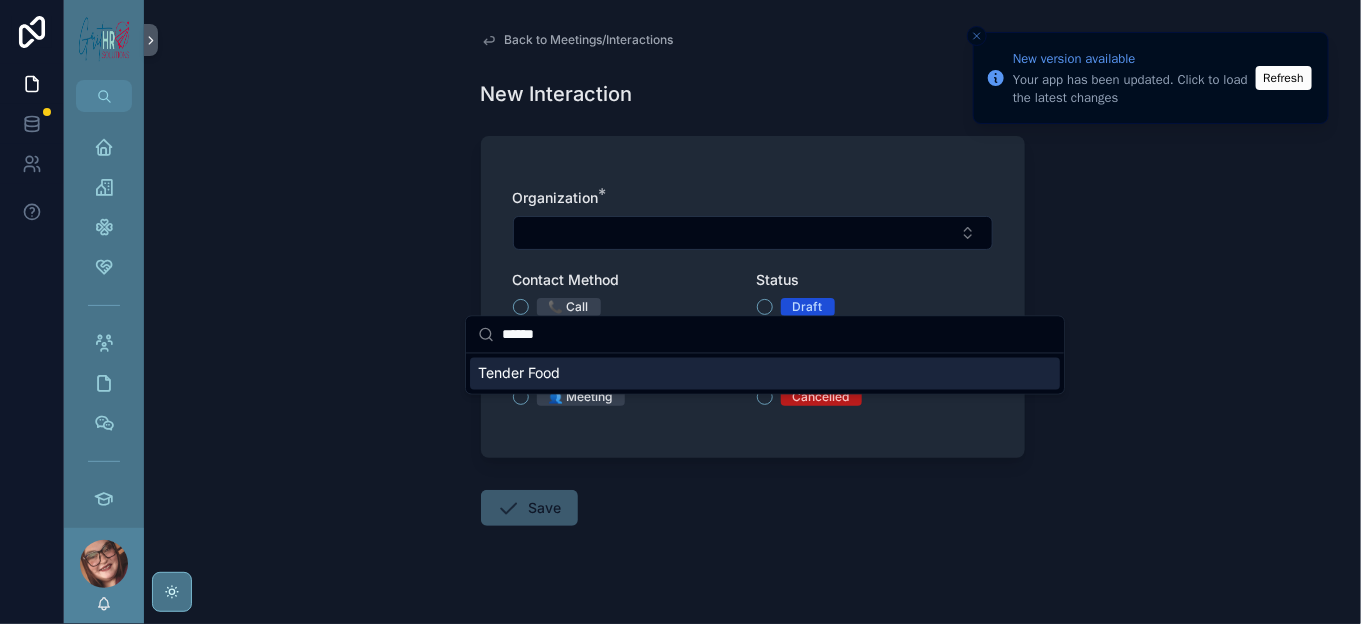 type on "******" 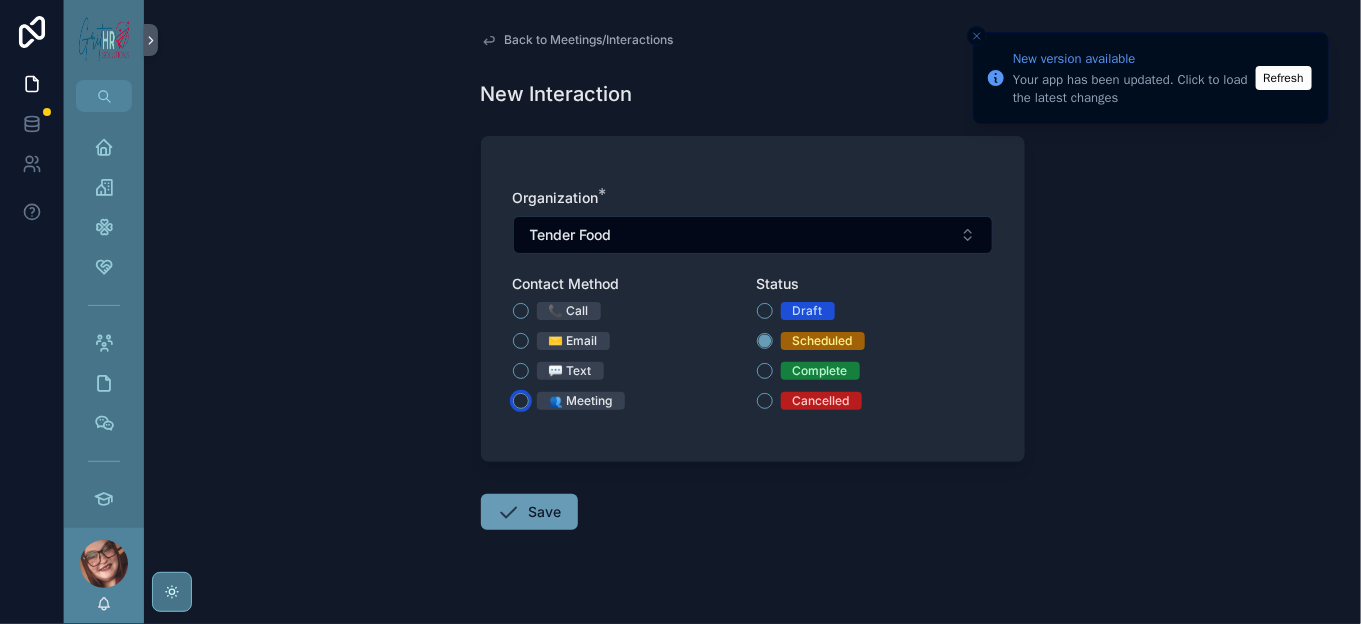 click on "👥 Meeting" at bounding box center [521, 401] 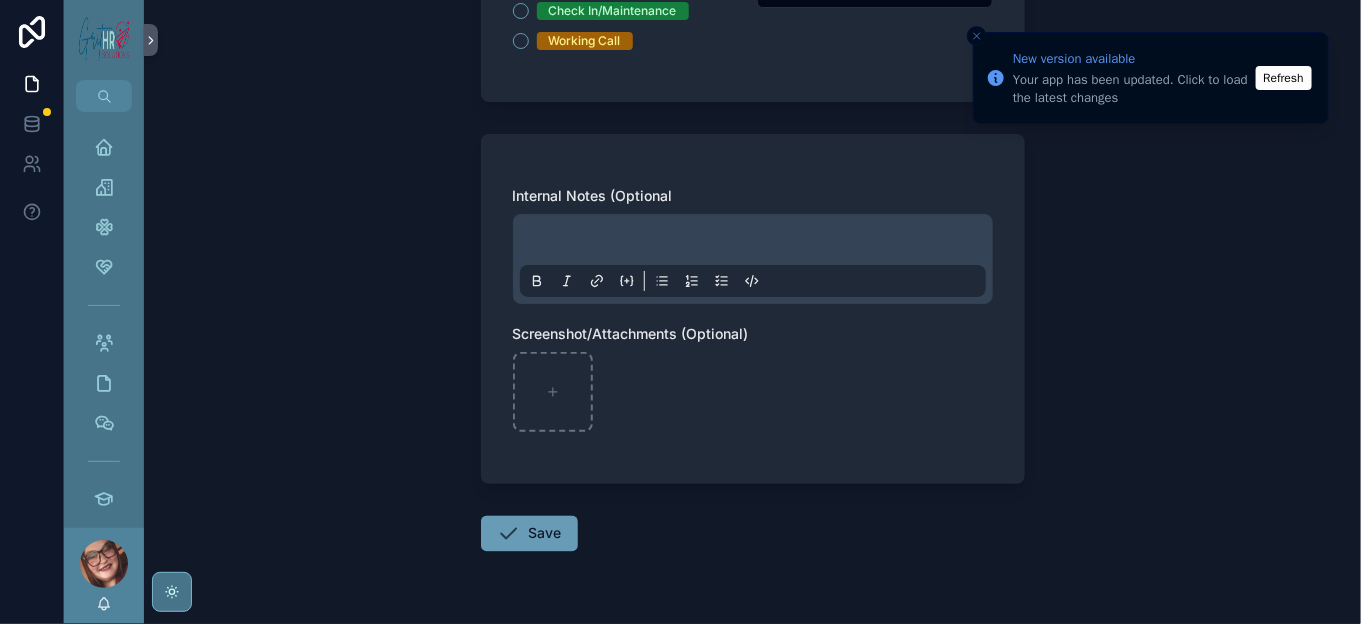 scroll, scrollTop: 1222, scrollLeft: 0, axis: vertical 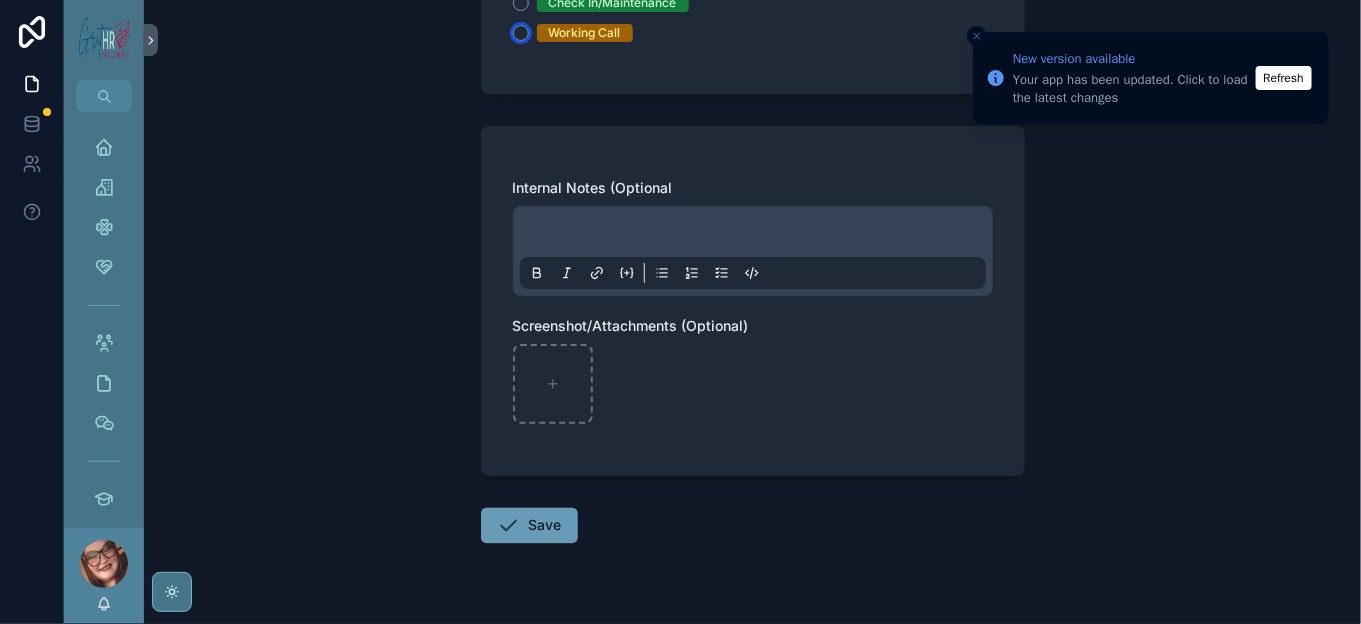 click on "Working Call" at bounding box center (521, 33) 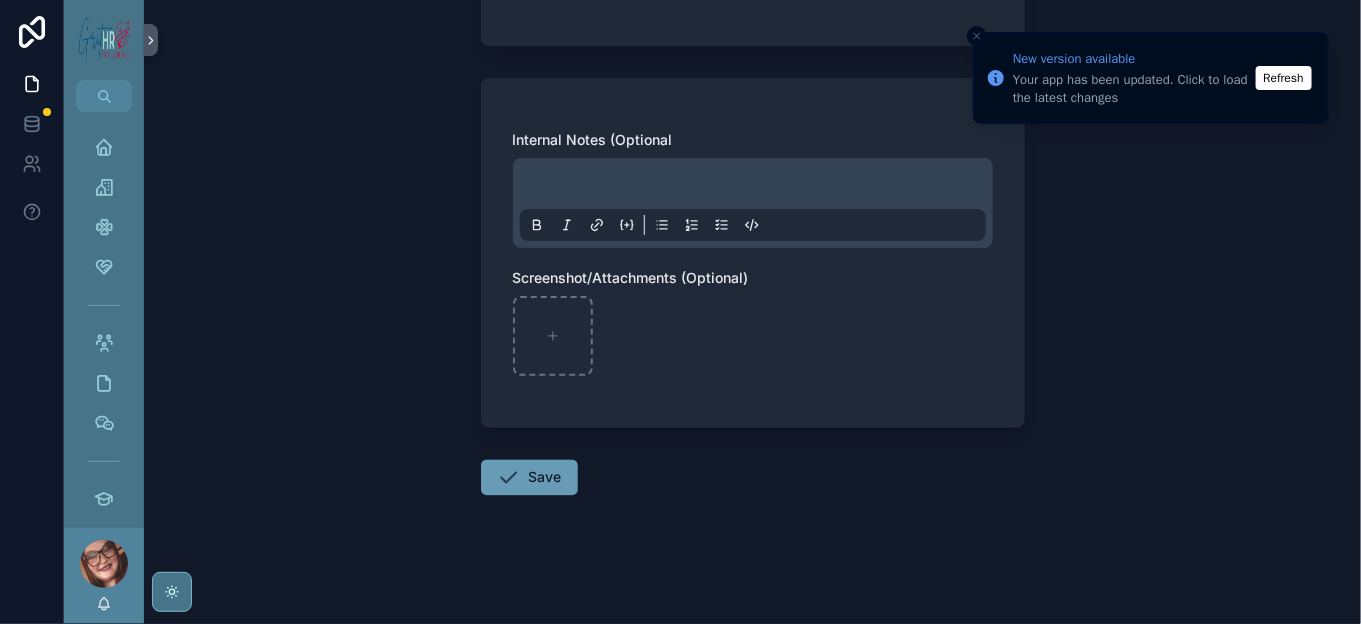 scroll, scrollTop: 1731, scrollLeft: 0, axis: vertical 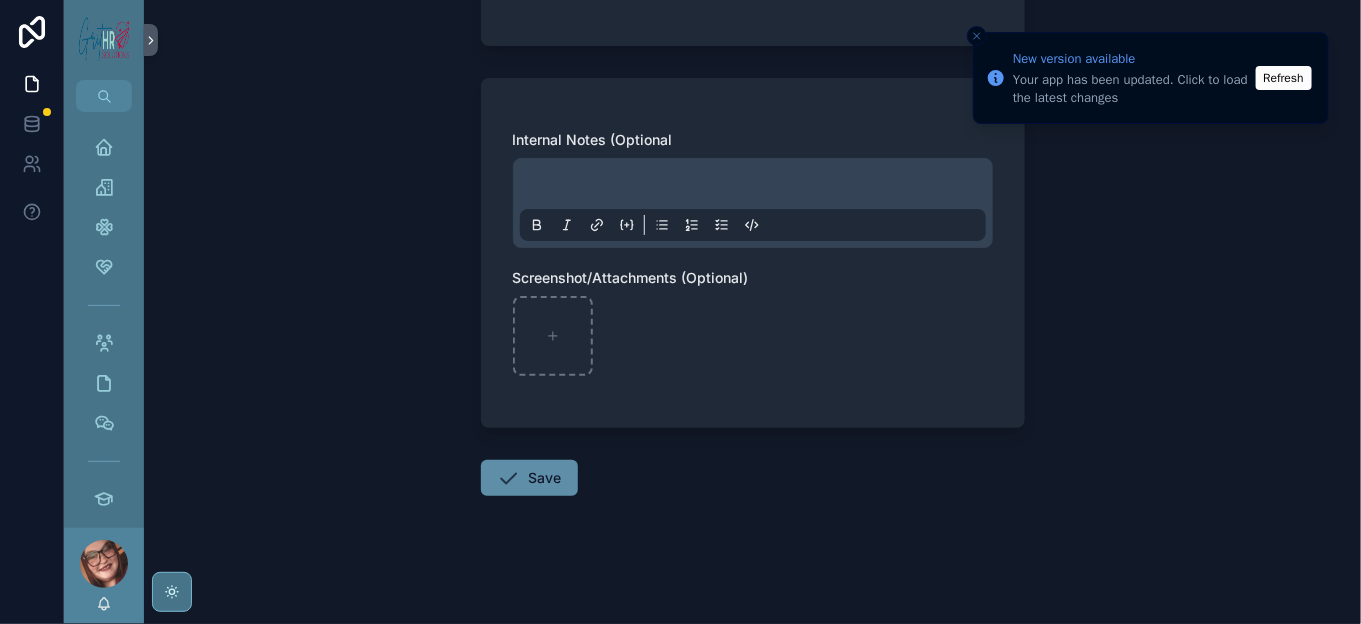 click on "Save" at bounding box center [529, 478] 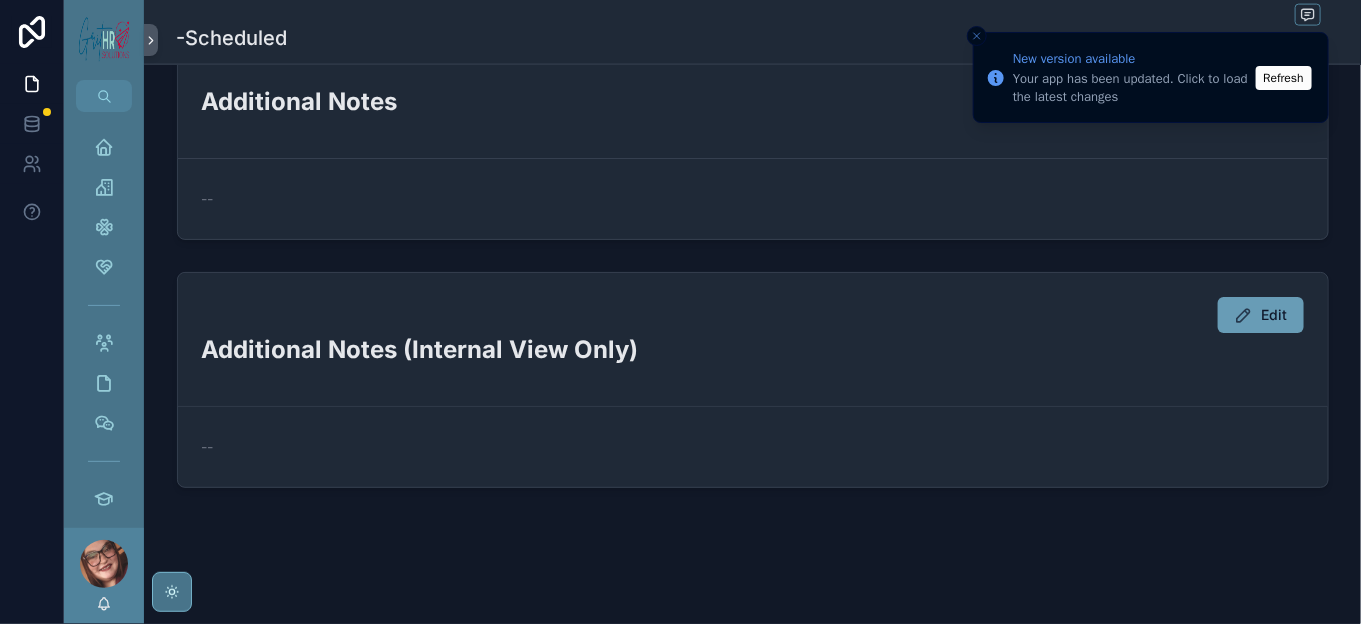 scroll, scrollTop: 1535, scrollLeft: 0, axis: vertical 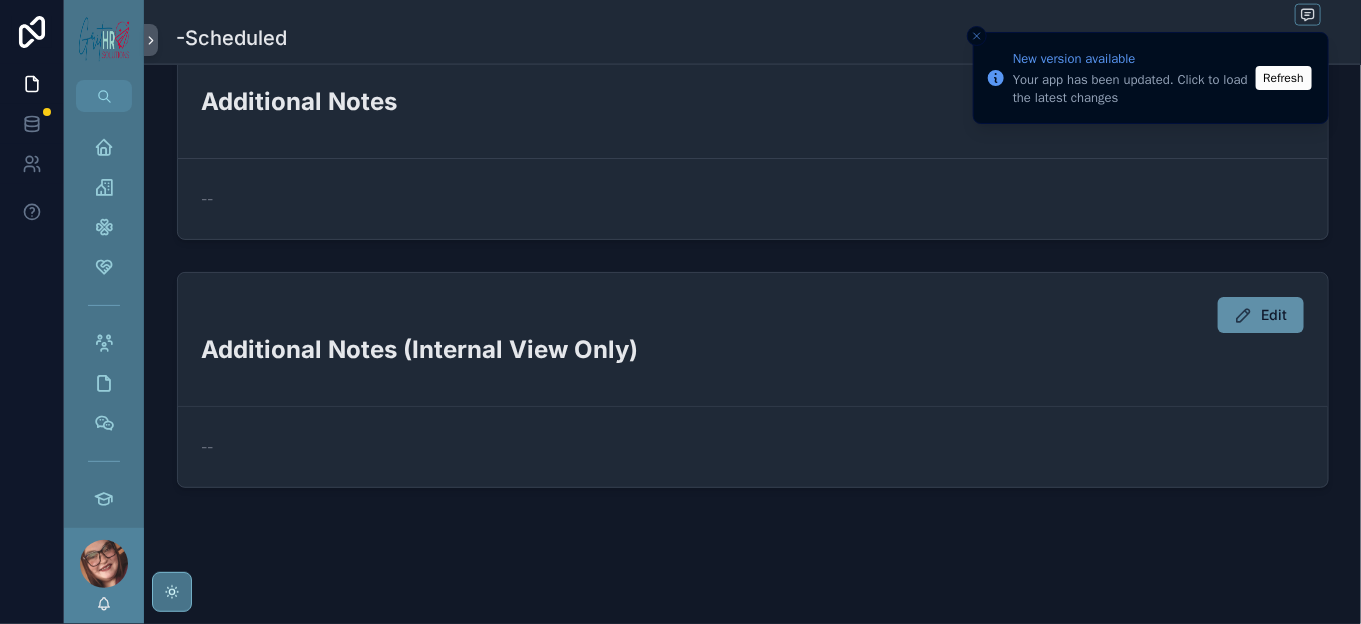 click on "Edit" at bounding box center (1275, 315) 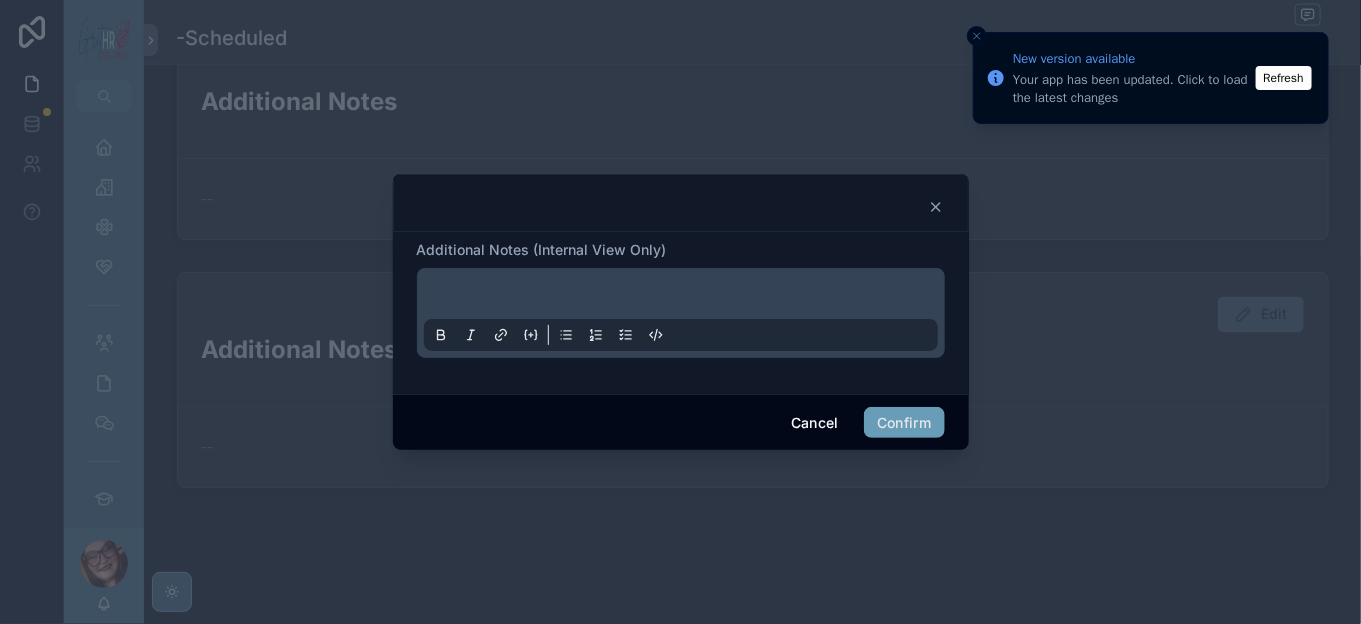 click 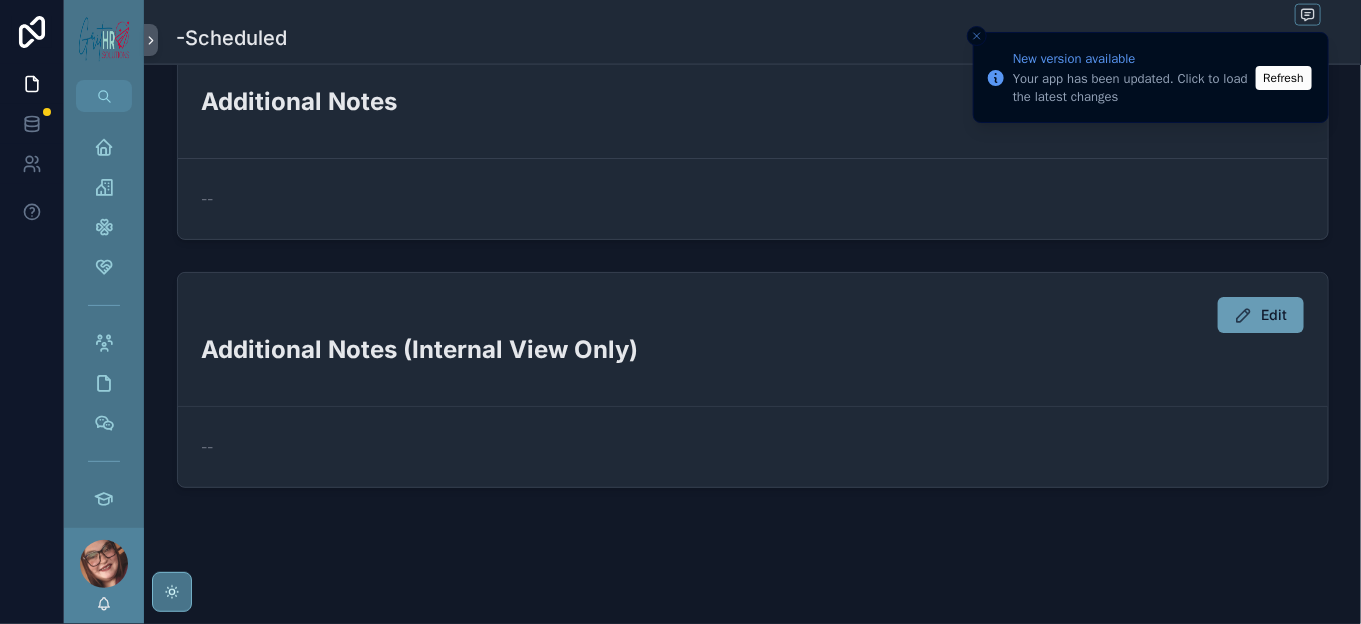 click on "New version available Your app has been updated. Click to load the latest changes Refresh" at bounding box center (1151, 77) 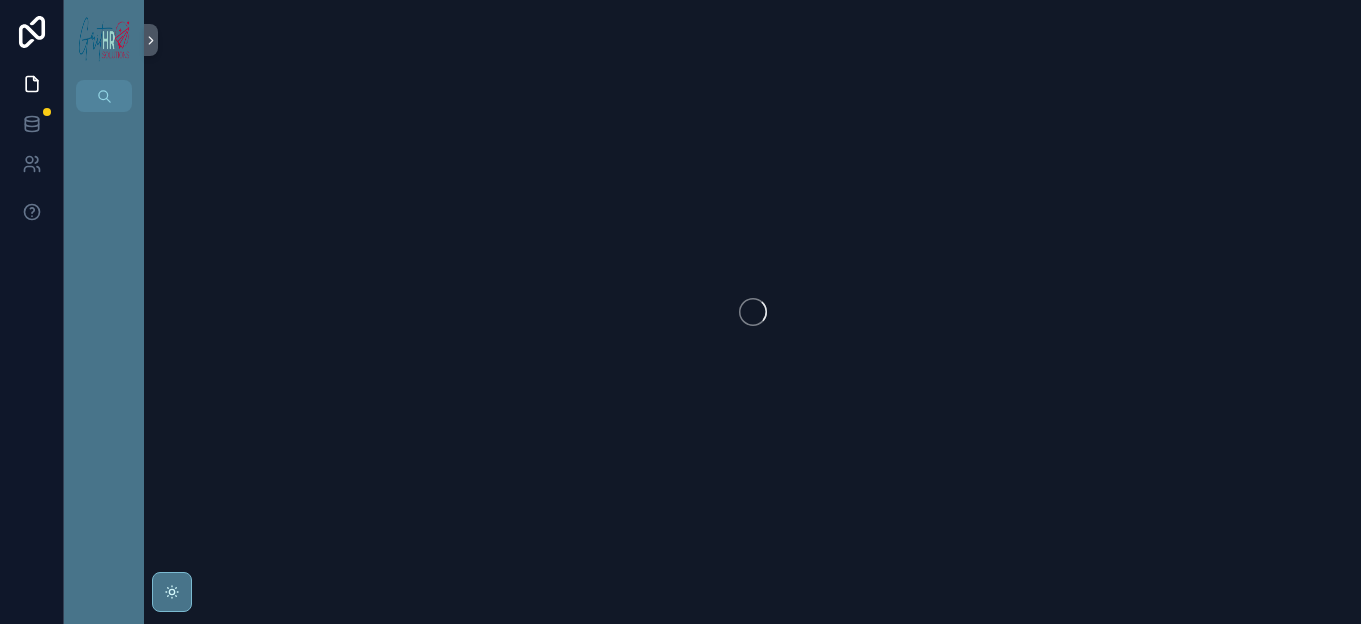scroll, scrollTop: 0, scrollLeft: 0, axis: both 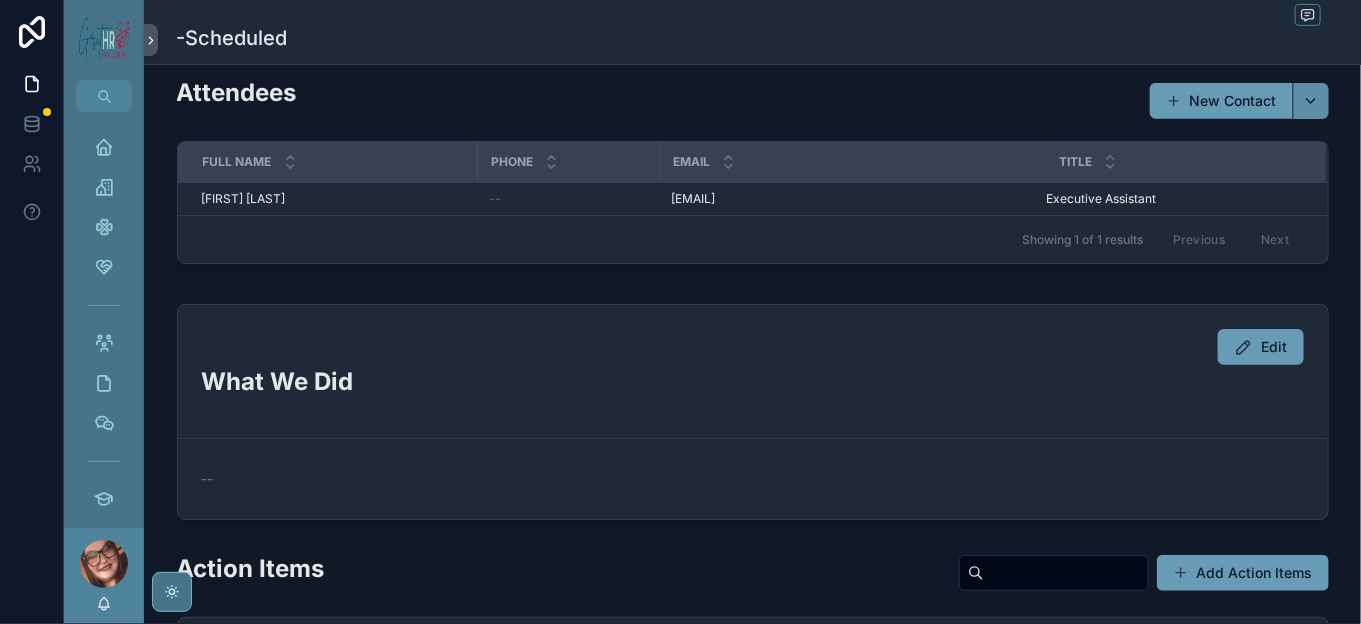 click at bounding box center (1311, 101) 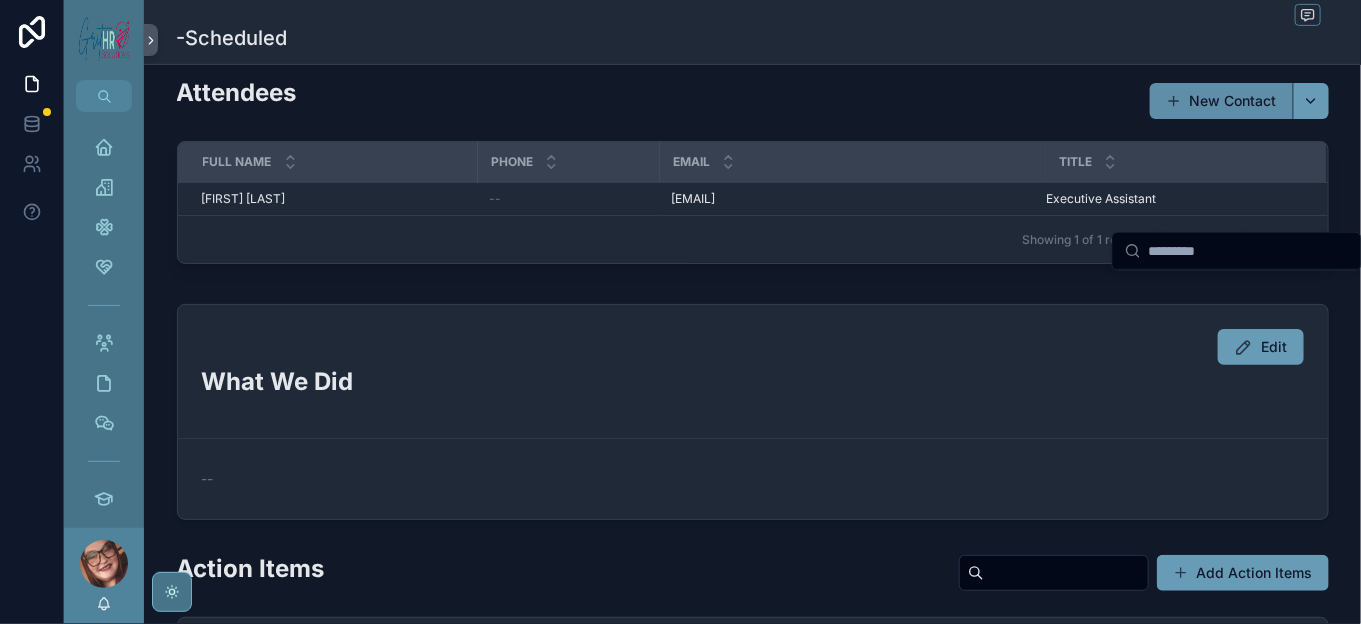 click on "New Contact" at bounding box center [1221, 101] 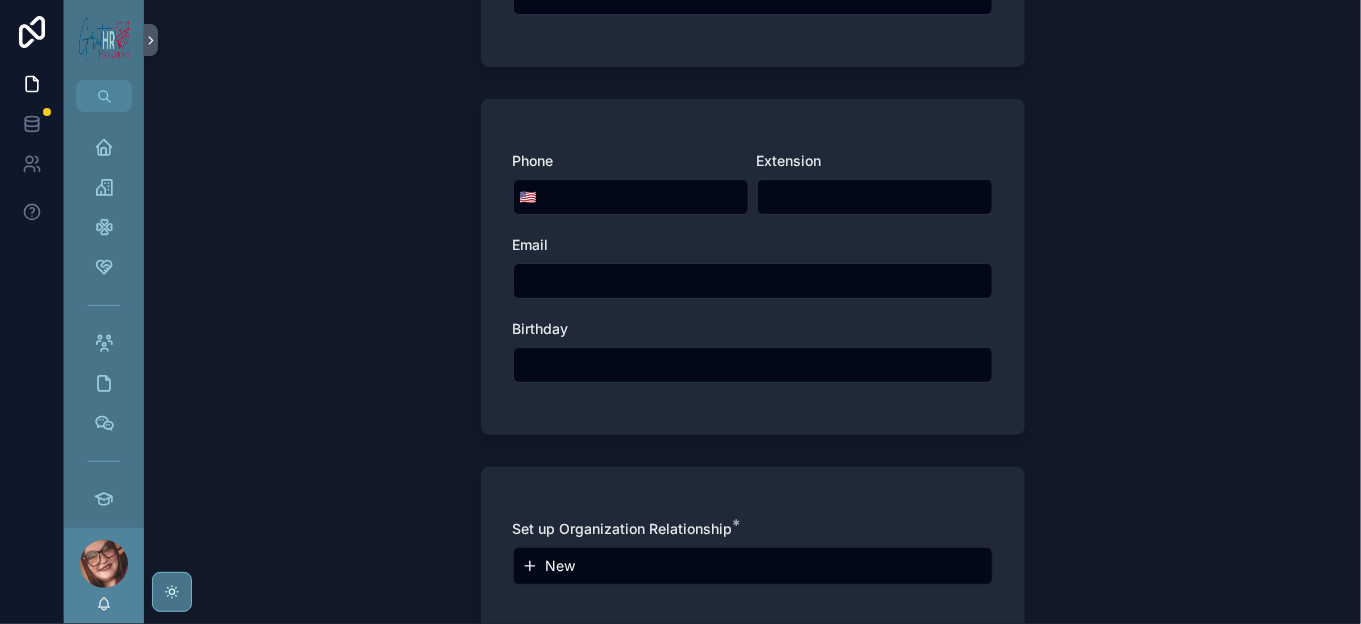 scroll, scrollTop: 0, scrollLeft: 0, axis: both 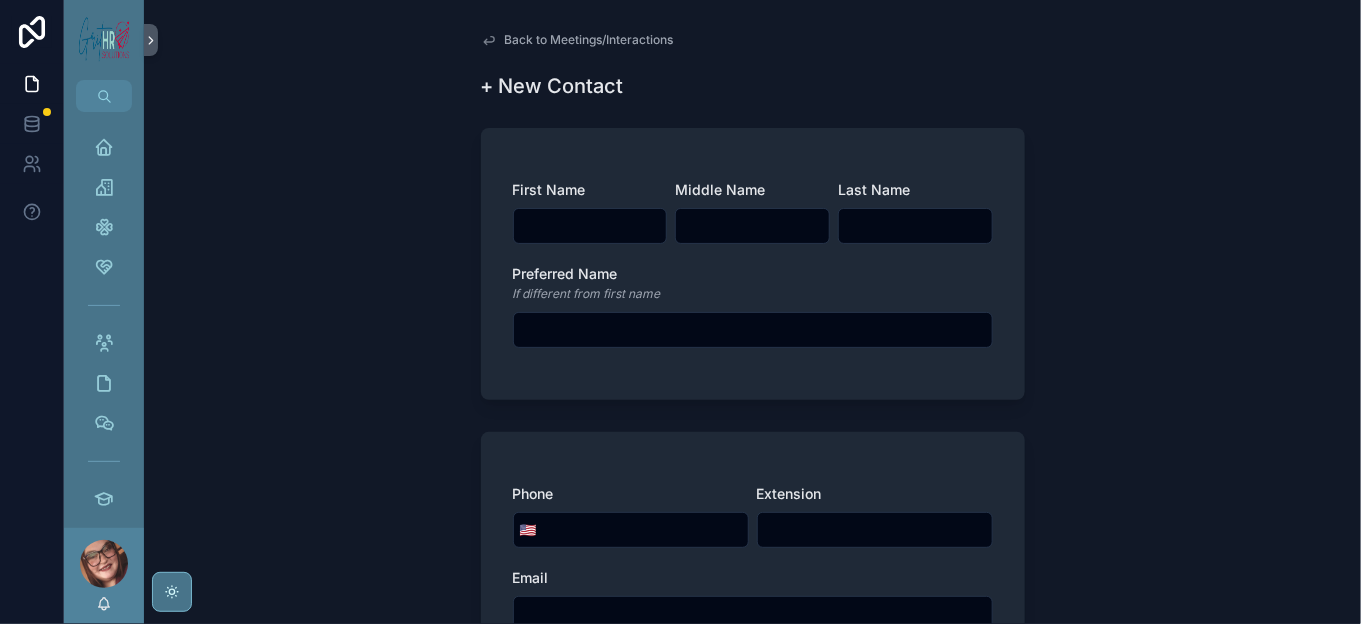 click at bounding box center [590, 226] 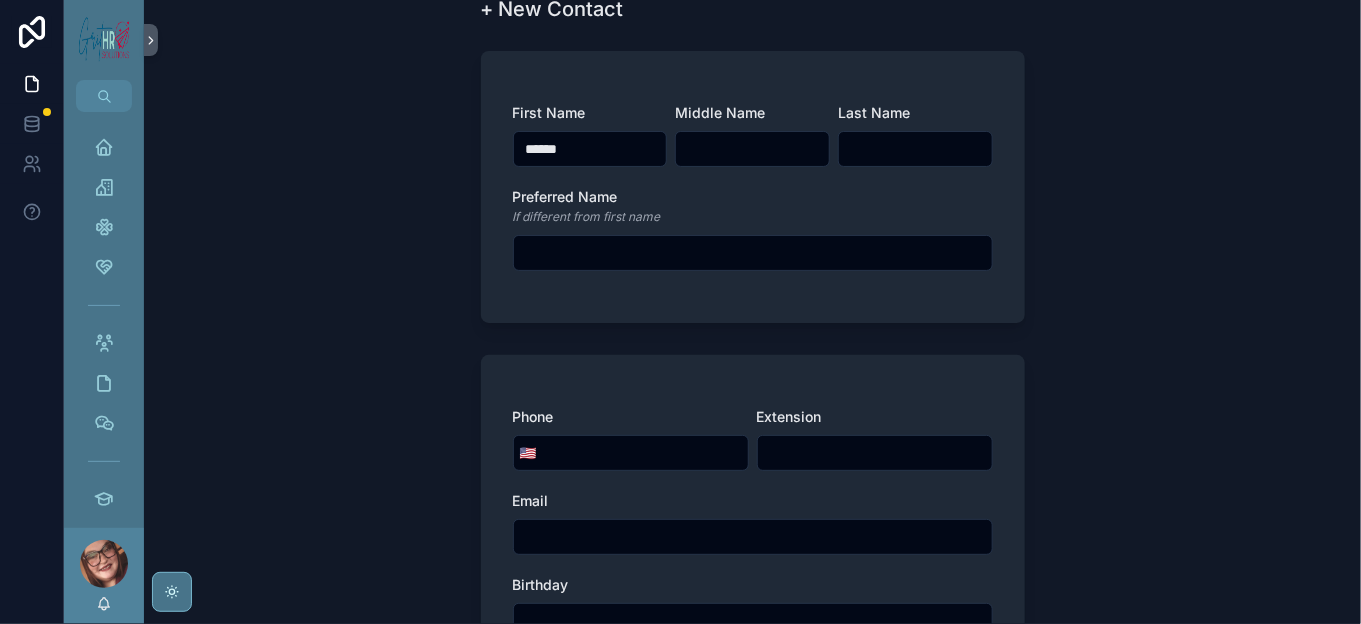 scroll, scrollTop: 0, scrollLeft: 0, axis: both 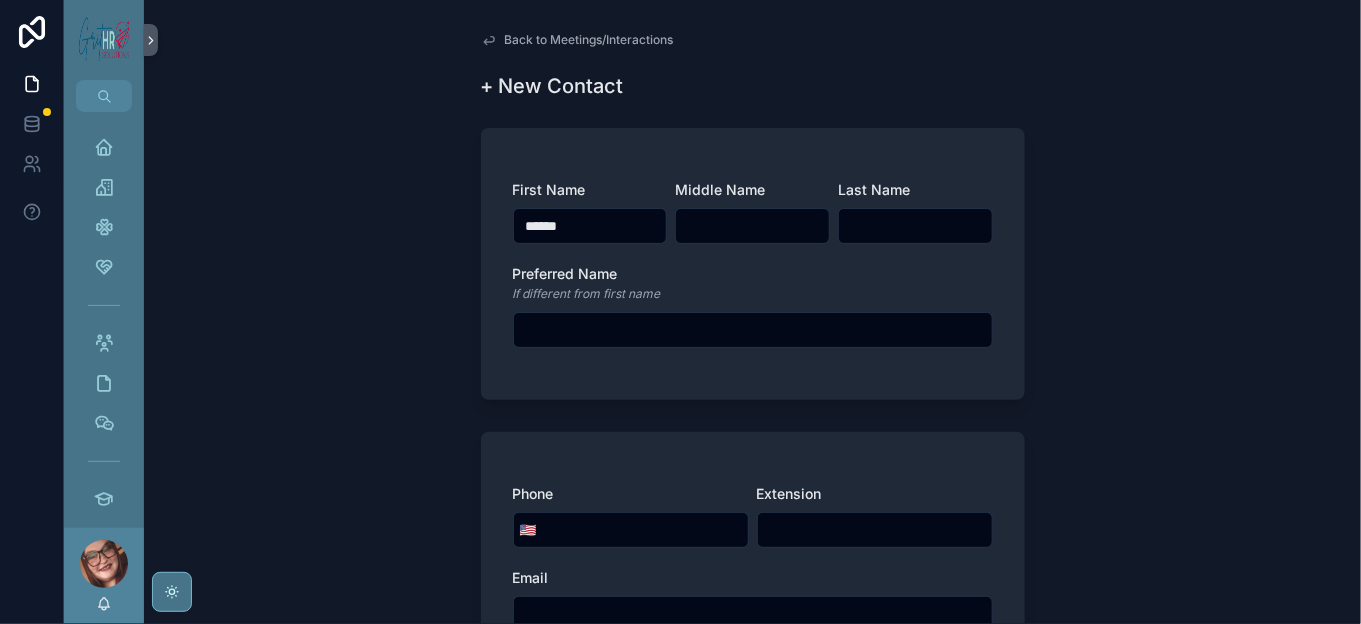 type on "******" 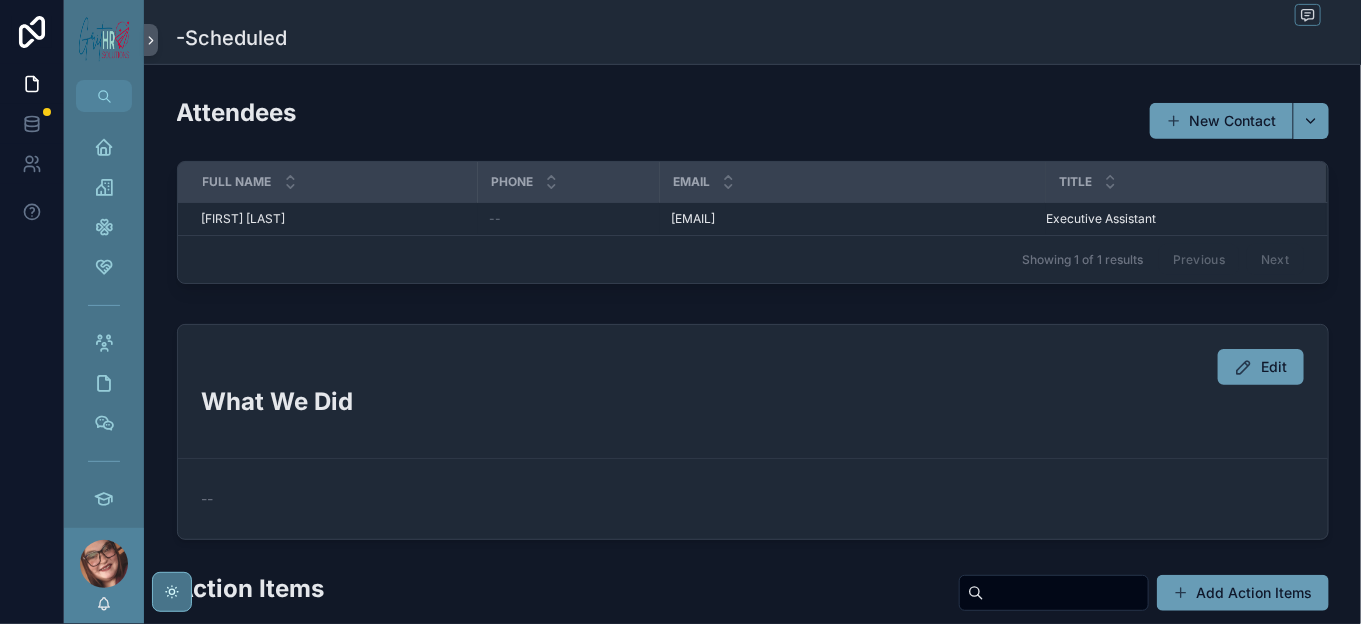 scroll, scrollTop: 0, scrollLeft: 0, axis: both 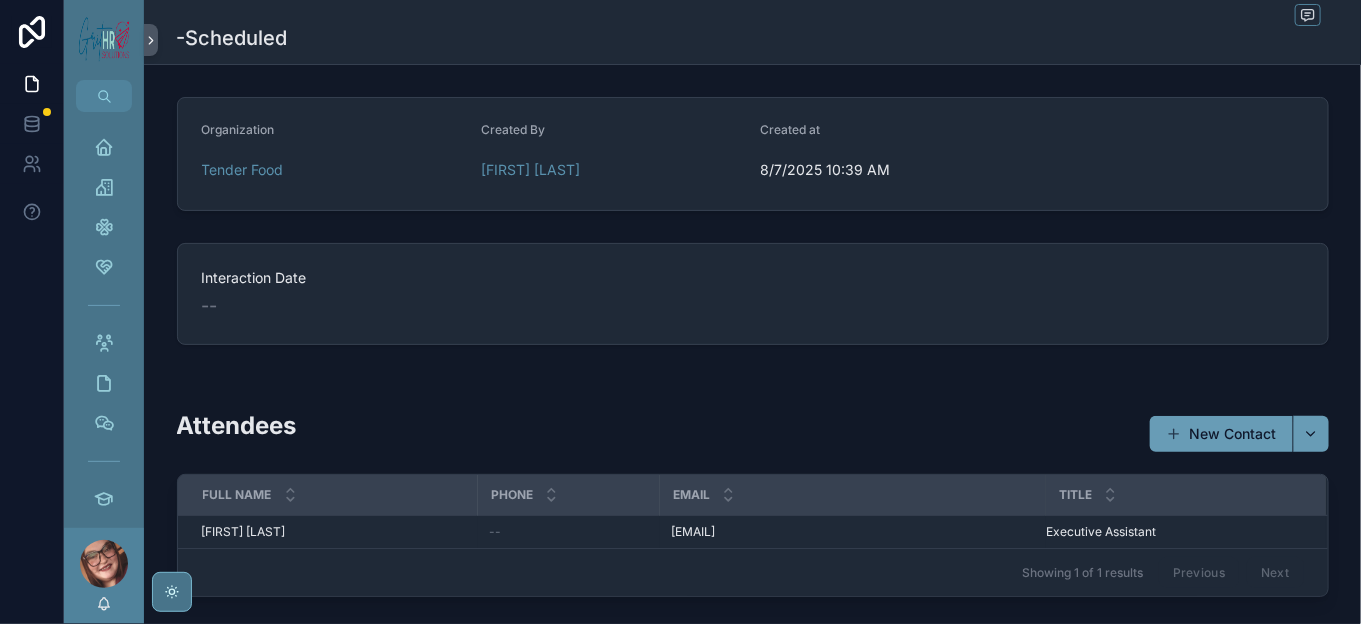 click on "-Scheduled" at bounding box center [232, 38] 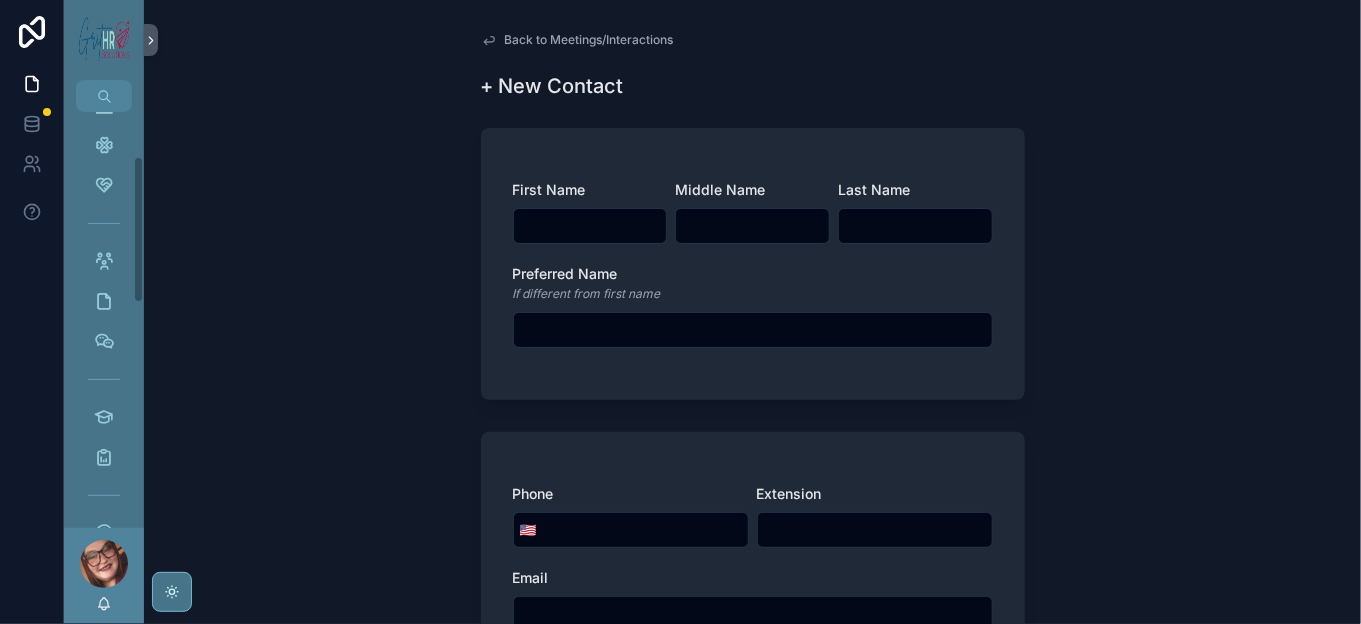 scroll, scrollTop: 111, scrollLeft: 0, axis: vertical 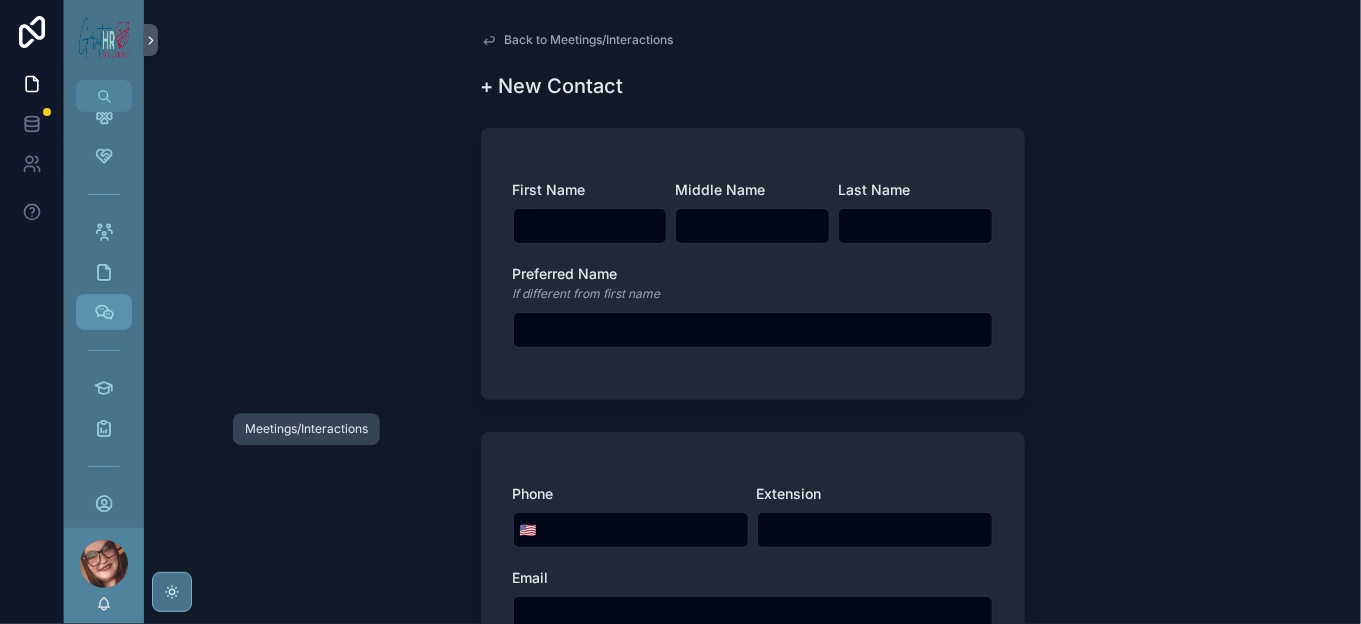 click on "Meetings/Interactions" at bounding box center [104, 312] 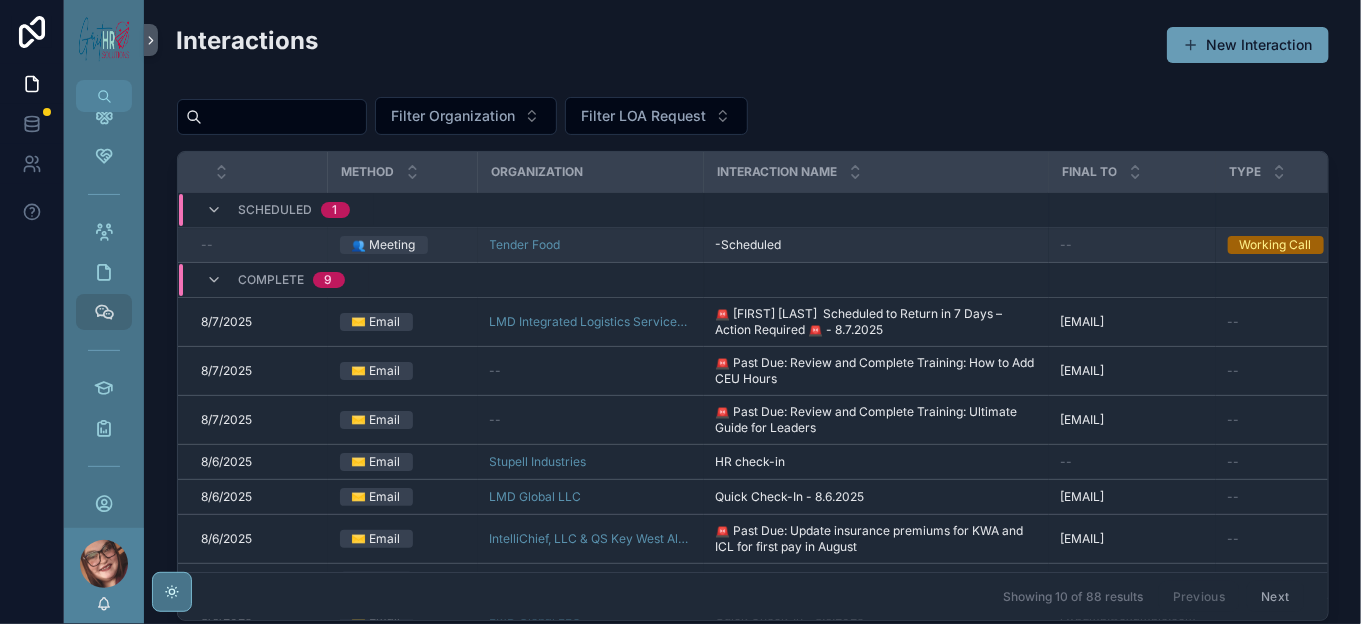 click on "Tender Food" at bounding box center (591, 245) 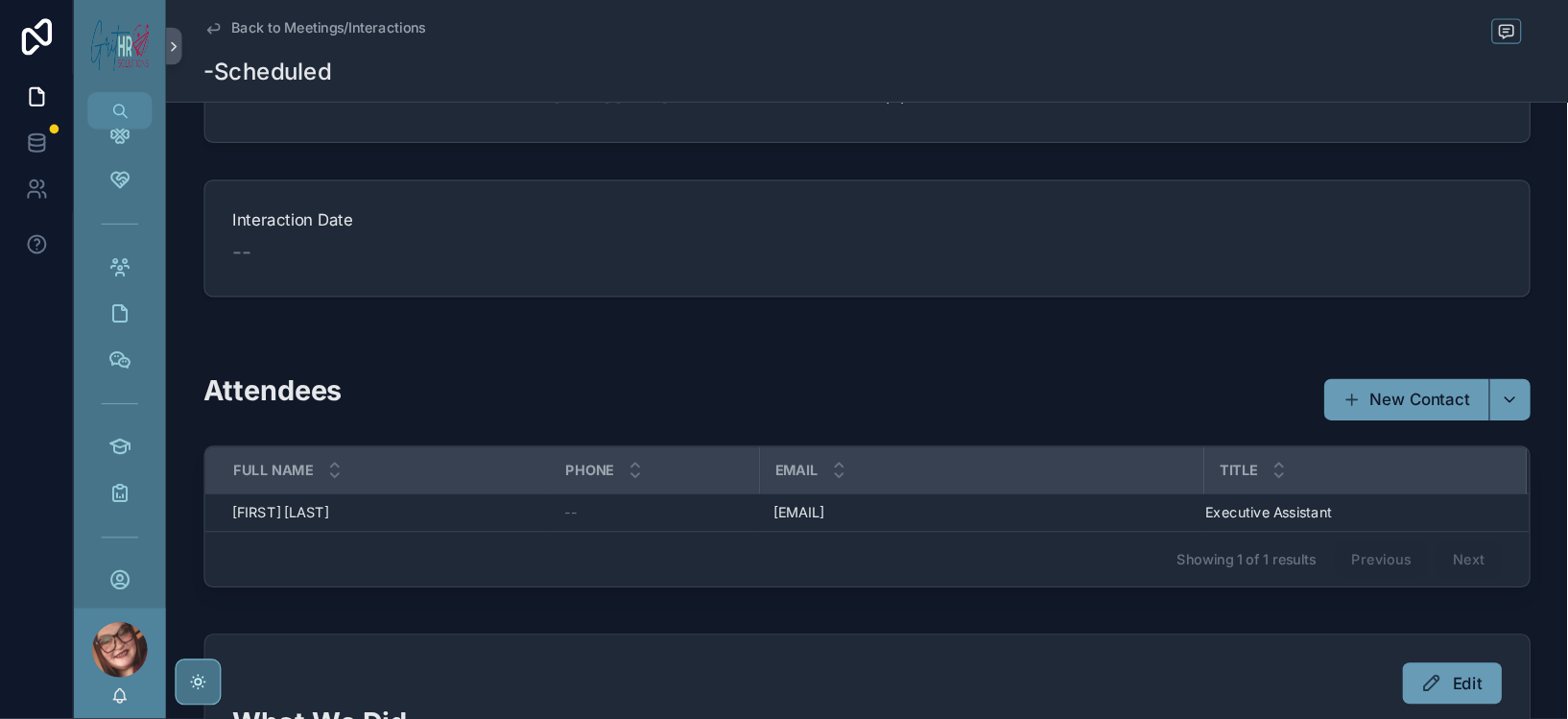 scroll, scrollTop: 0, scrollLeft: 0, axis: both 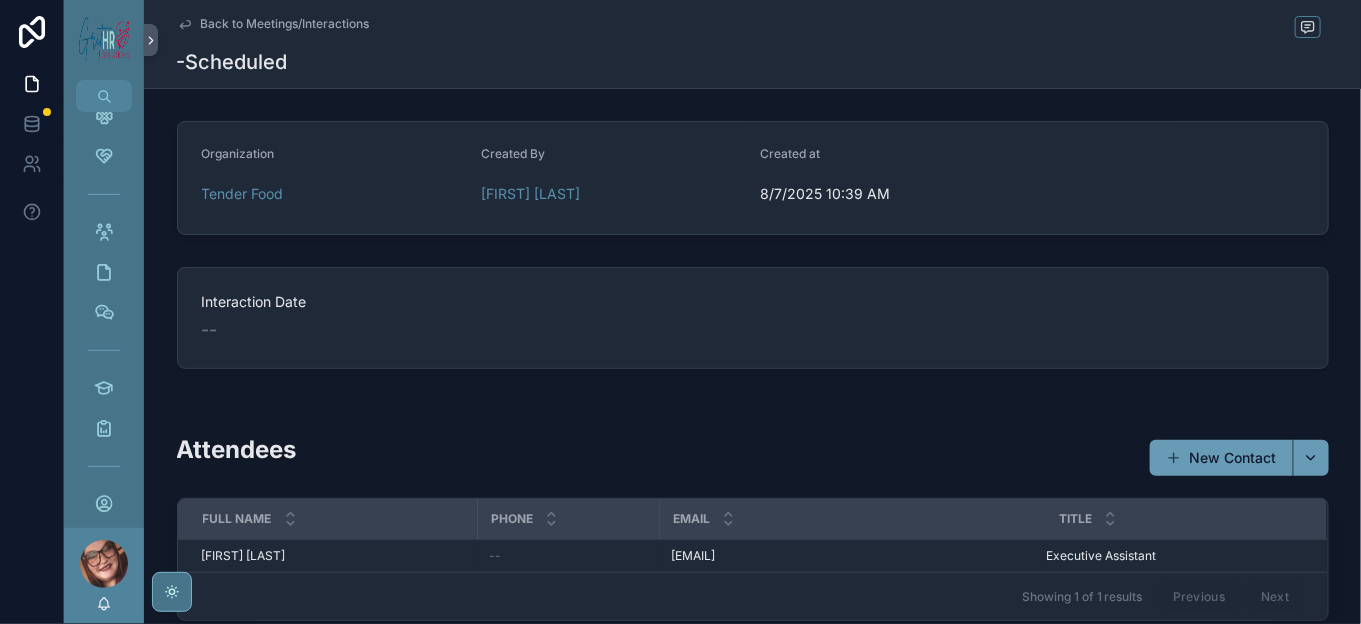 click on "Back to Meetings/Interactions" at bounding box center (285, 24) 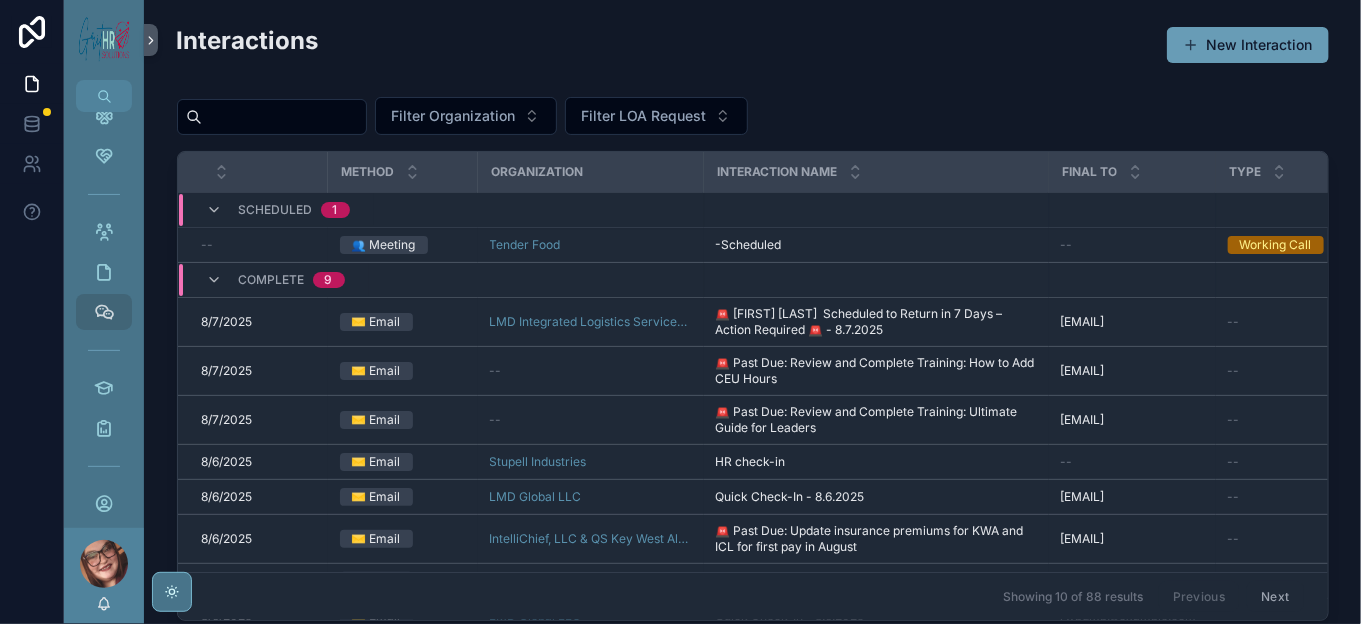 drag, startPoint x: 1310, startPoint y: 0, endPoint x: 1505, endPoint y: 140, distance: 240.05208 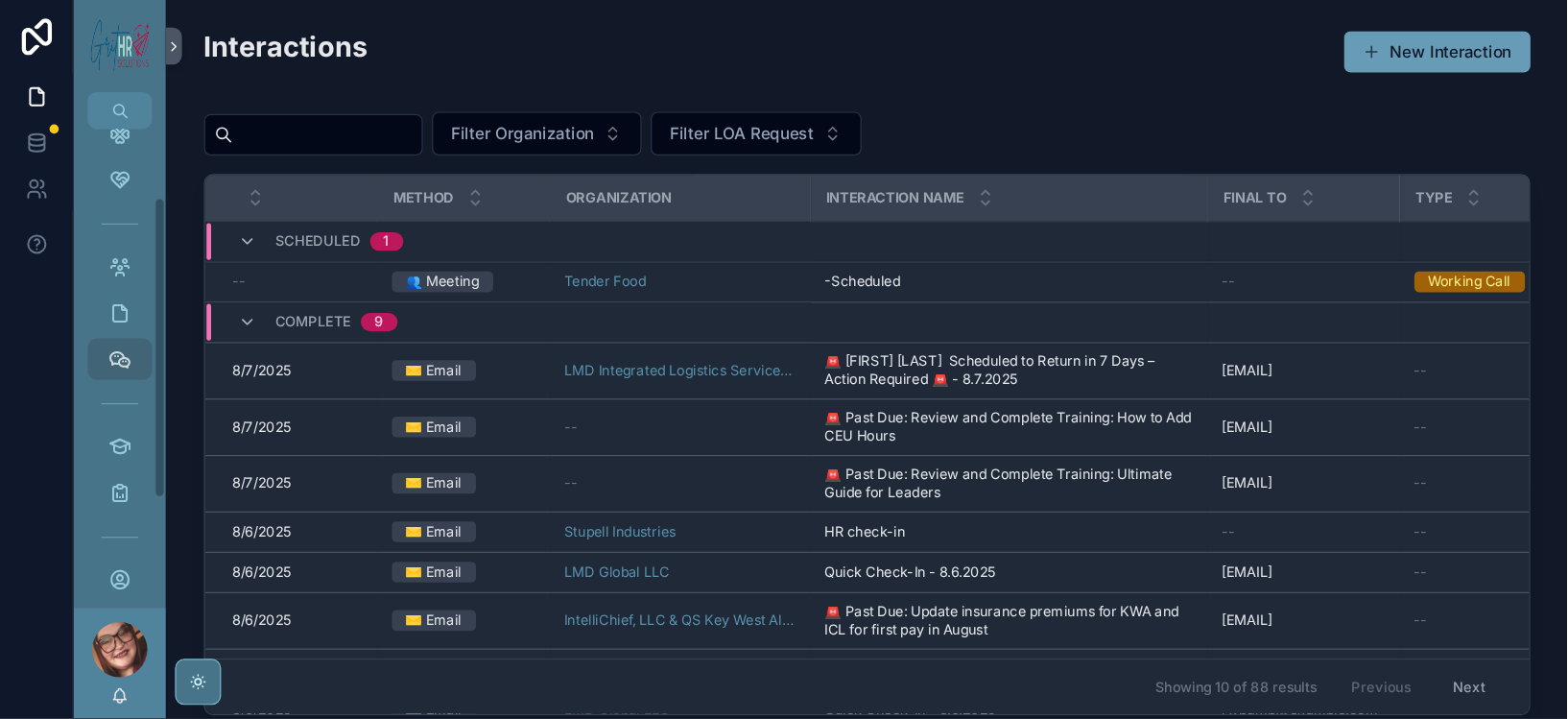 scroll, scrollTop: 107, scrollLeft: 0, axis: vertical 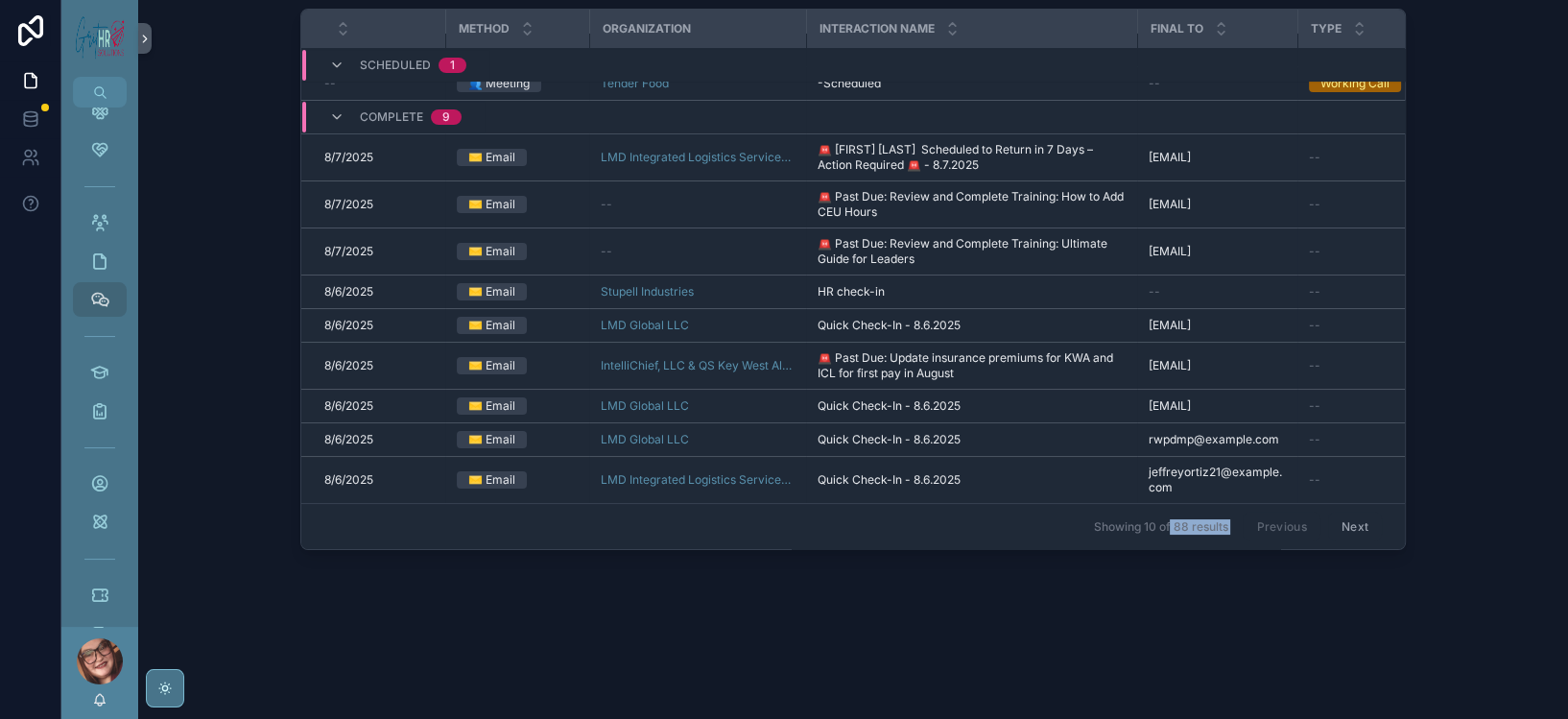 drag, startPoint x: 1212, startPoint y: 707, endPoint x: 1274, endPoint y: 709, distance: 62.03225 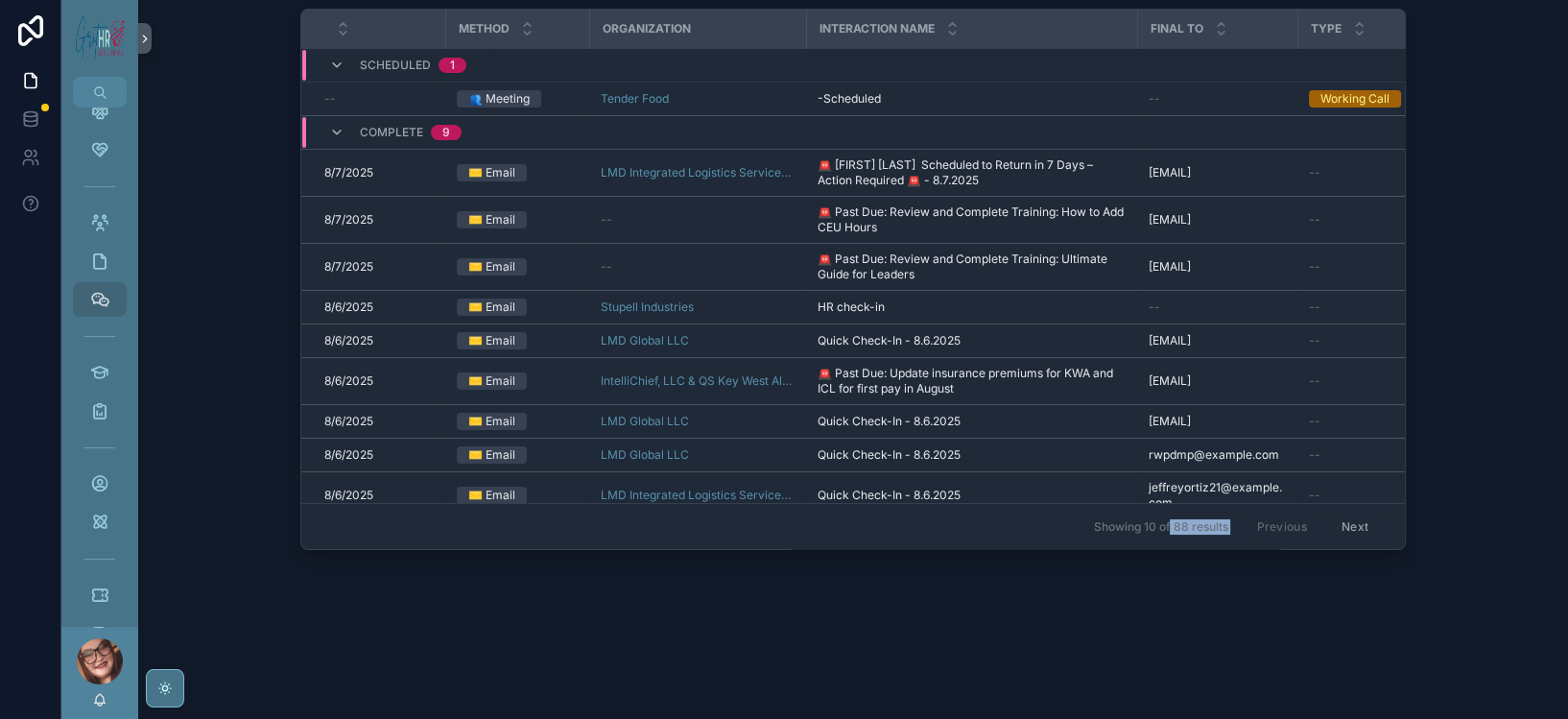 scroll, scrollTop: 0, scrollLeft: 0, axis: both 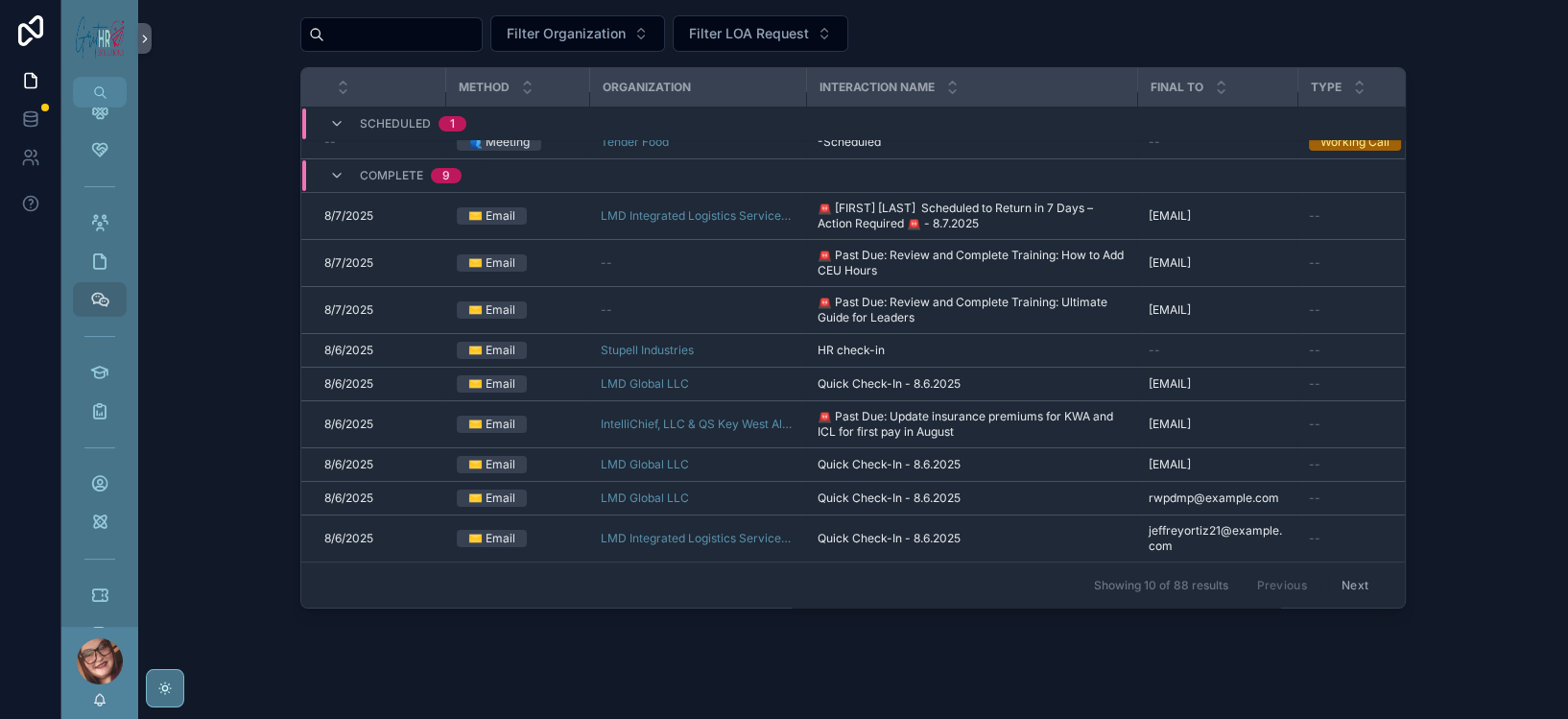 drag, startPoint x: 985, startPoint y: 629, endPoint x: 1075, endPoint y: 592, distance: 97.308787 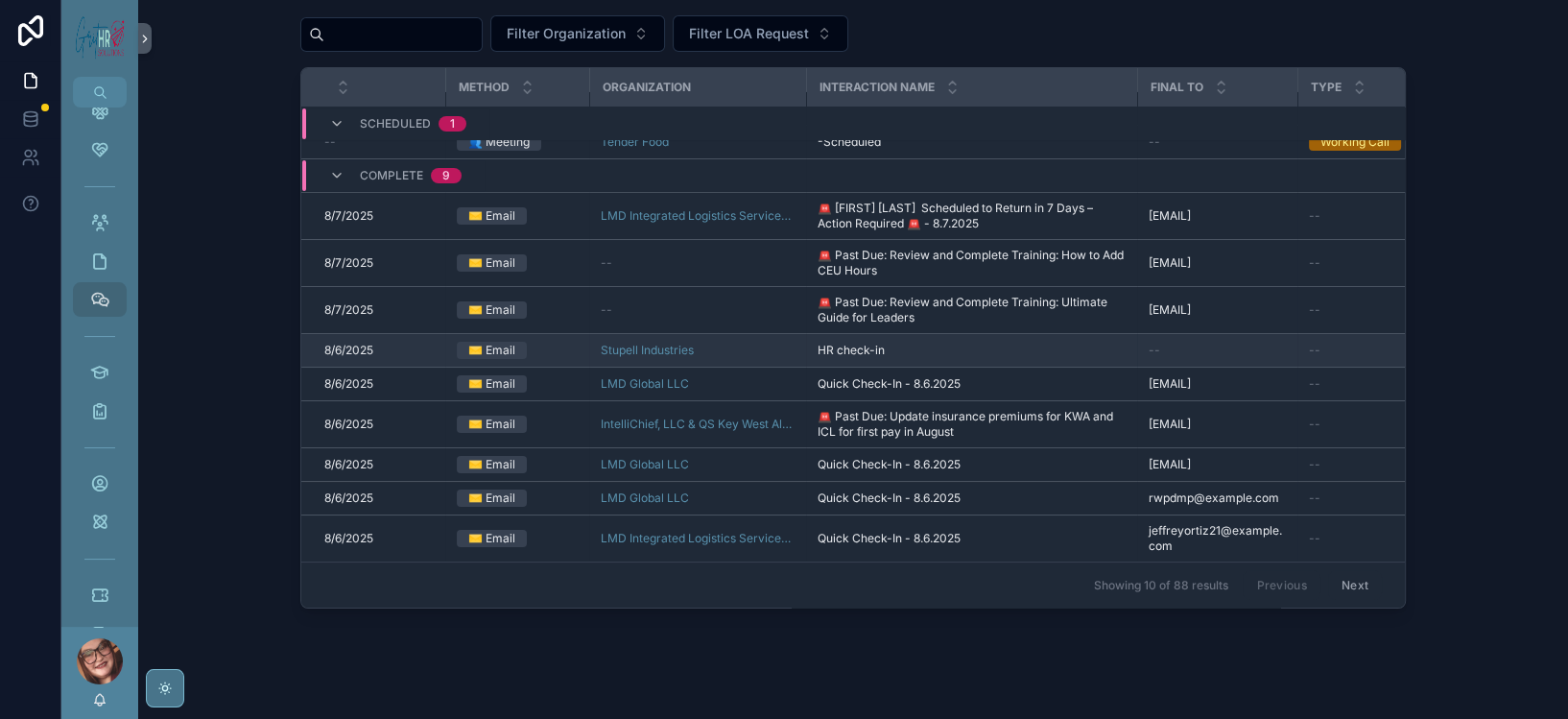 scroll, scrollTop: 0, scrollLeft: 0, axis: both 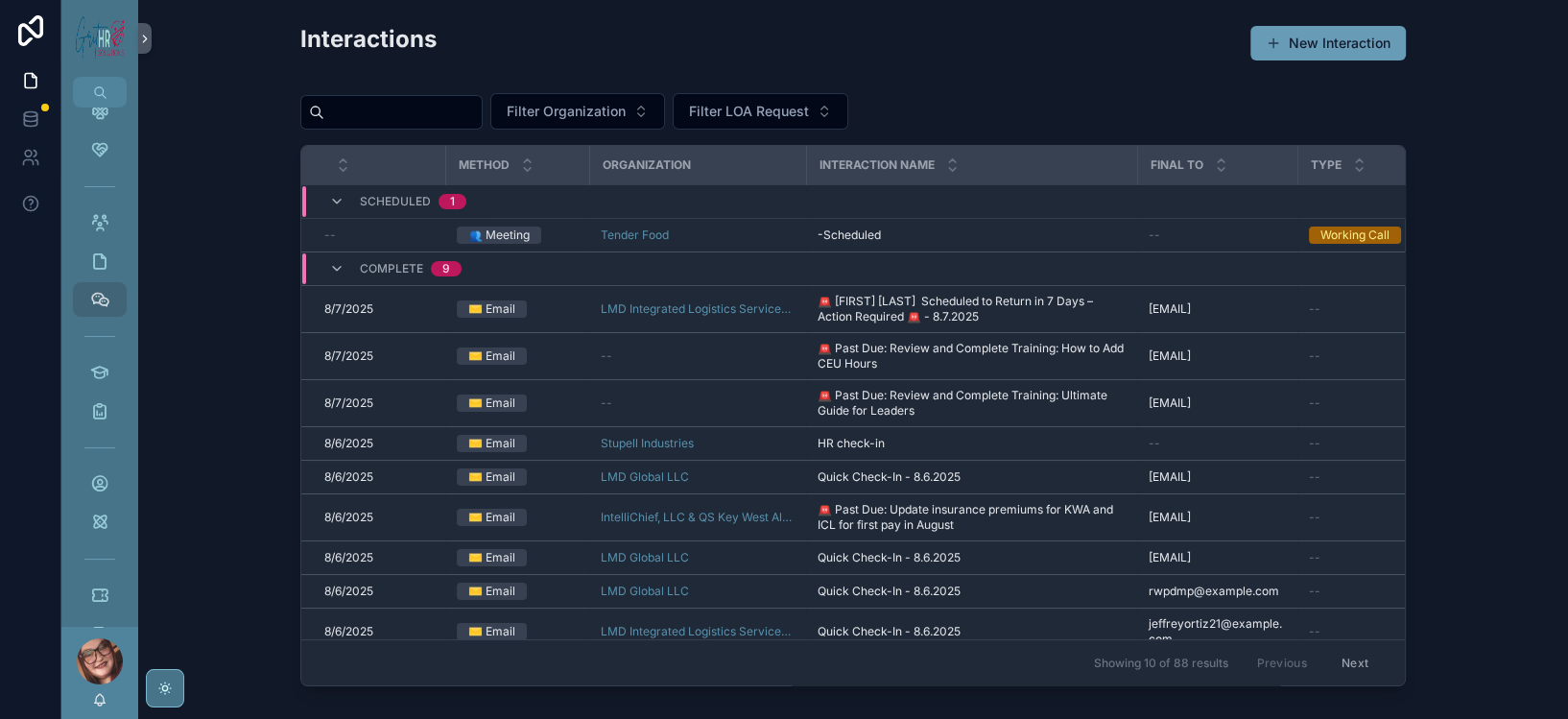 click on "Showing 10 of 88 results Previous Next" at bounding box center [853, 662] 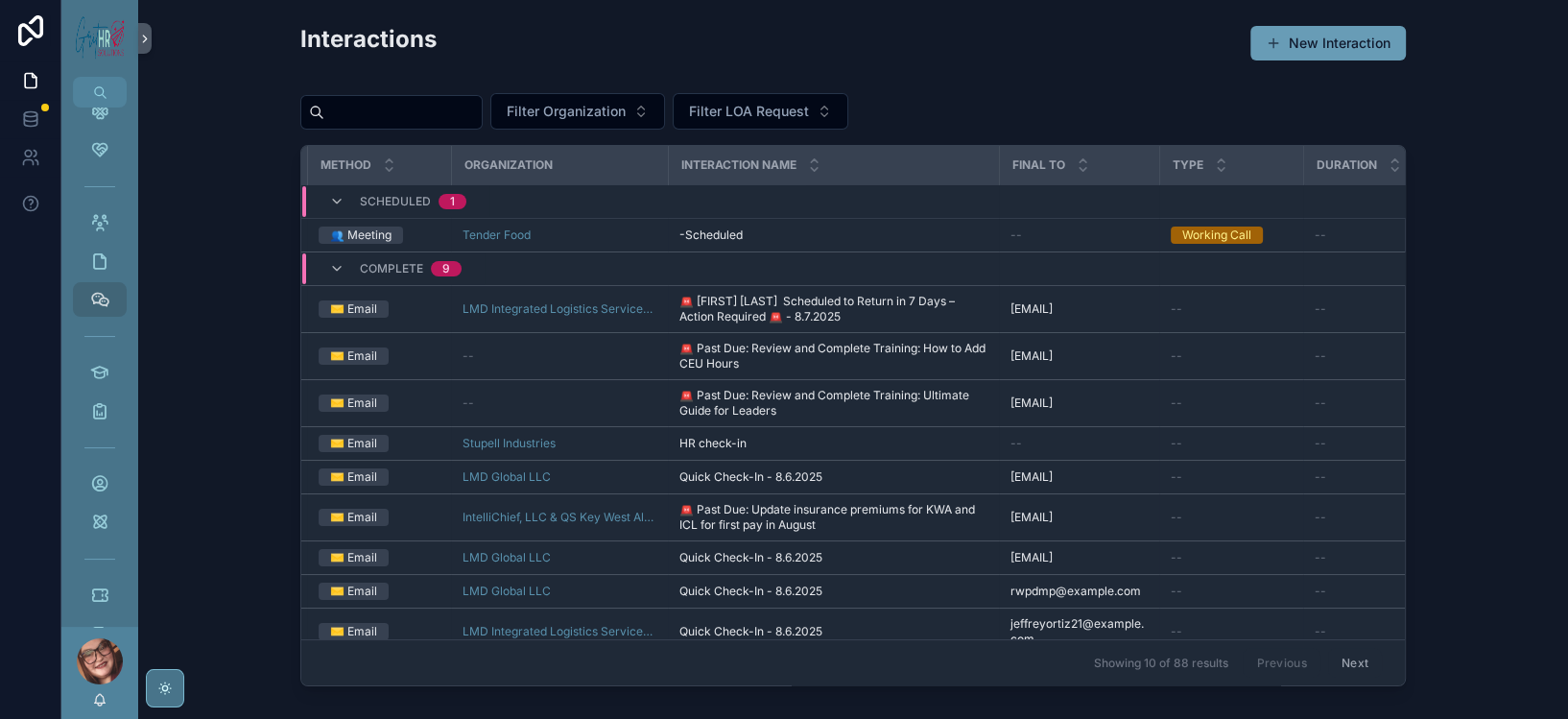 scroll, scrollTop: 0, scrollLeft: 0, axis: both 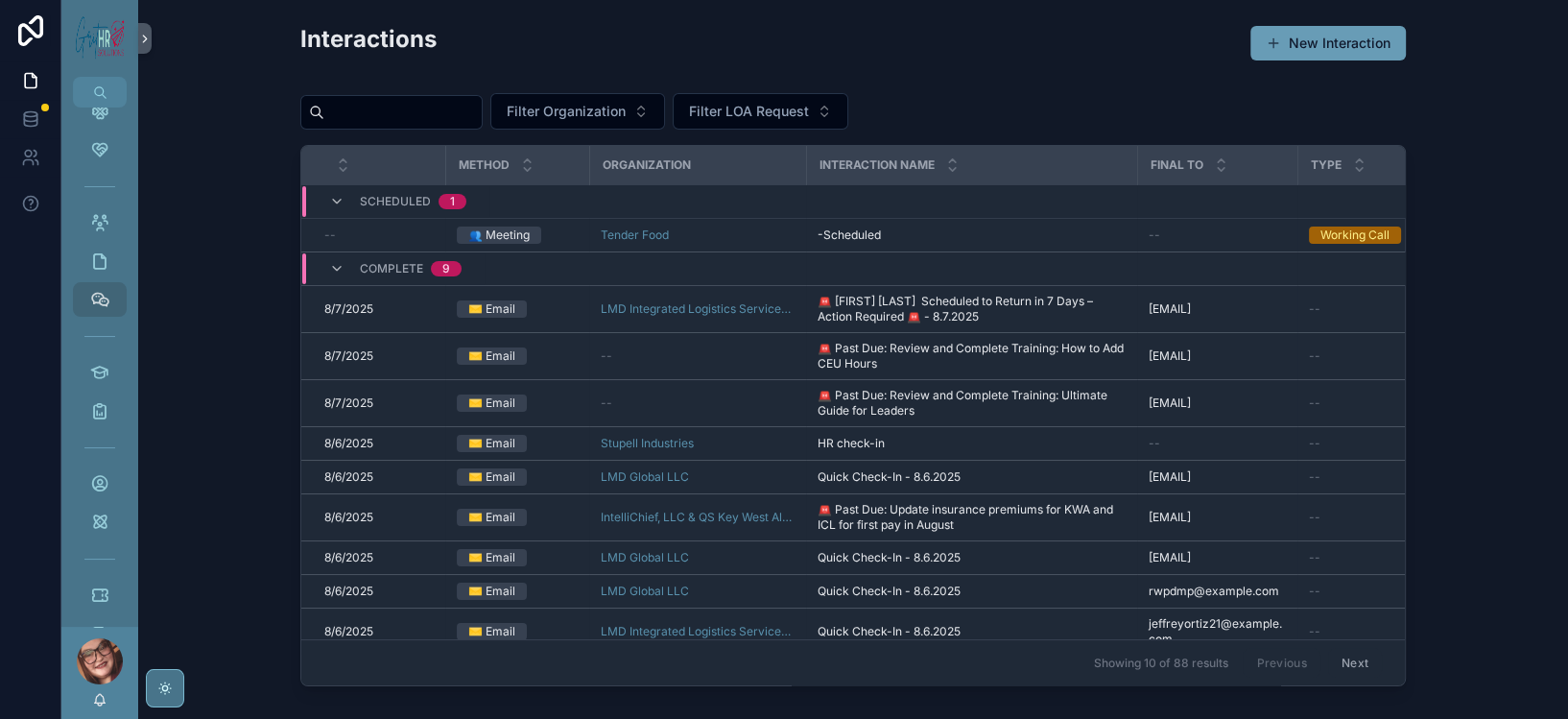 click on "Scheduled" at bounding box center (395, 202) 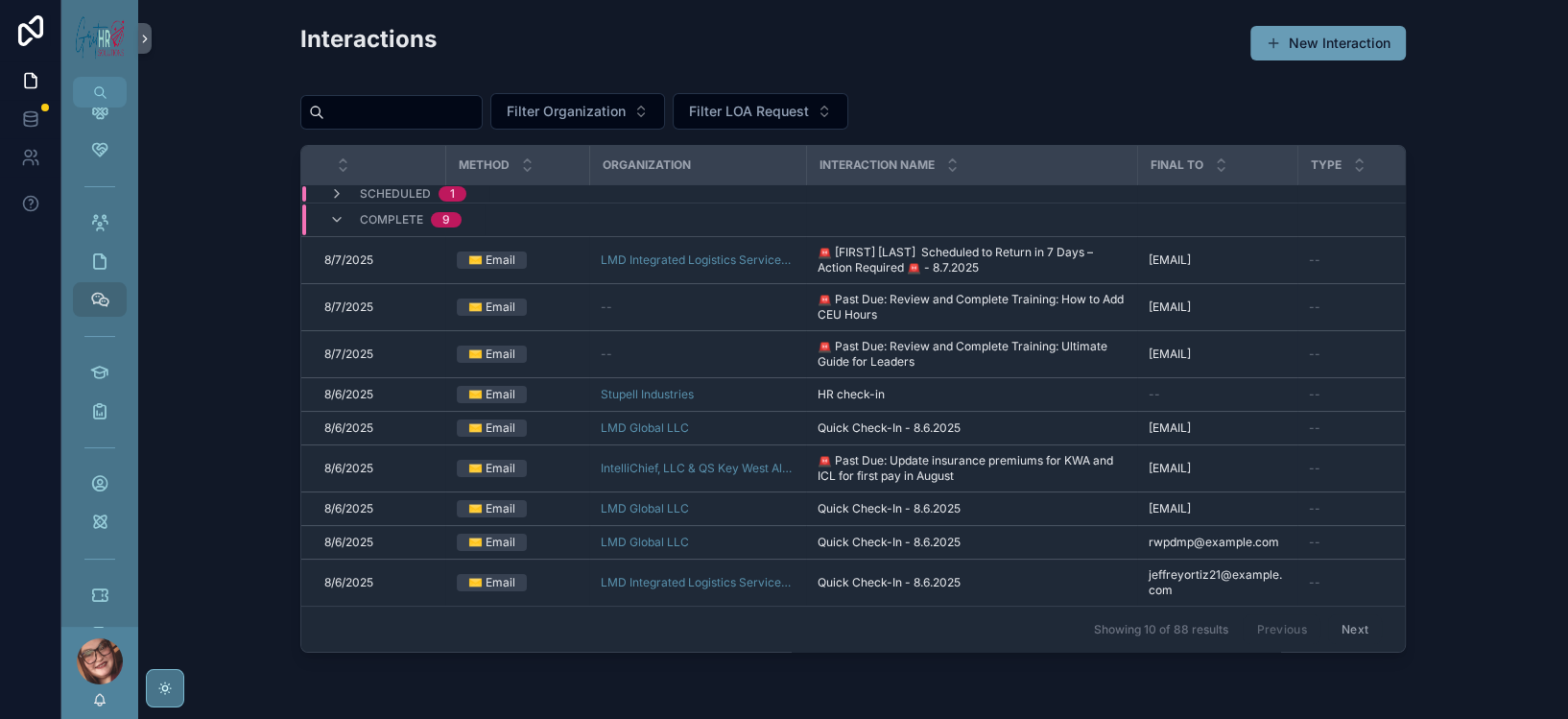 click on "Scheduled 1" at bounding box center (554, 194) 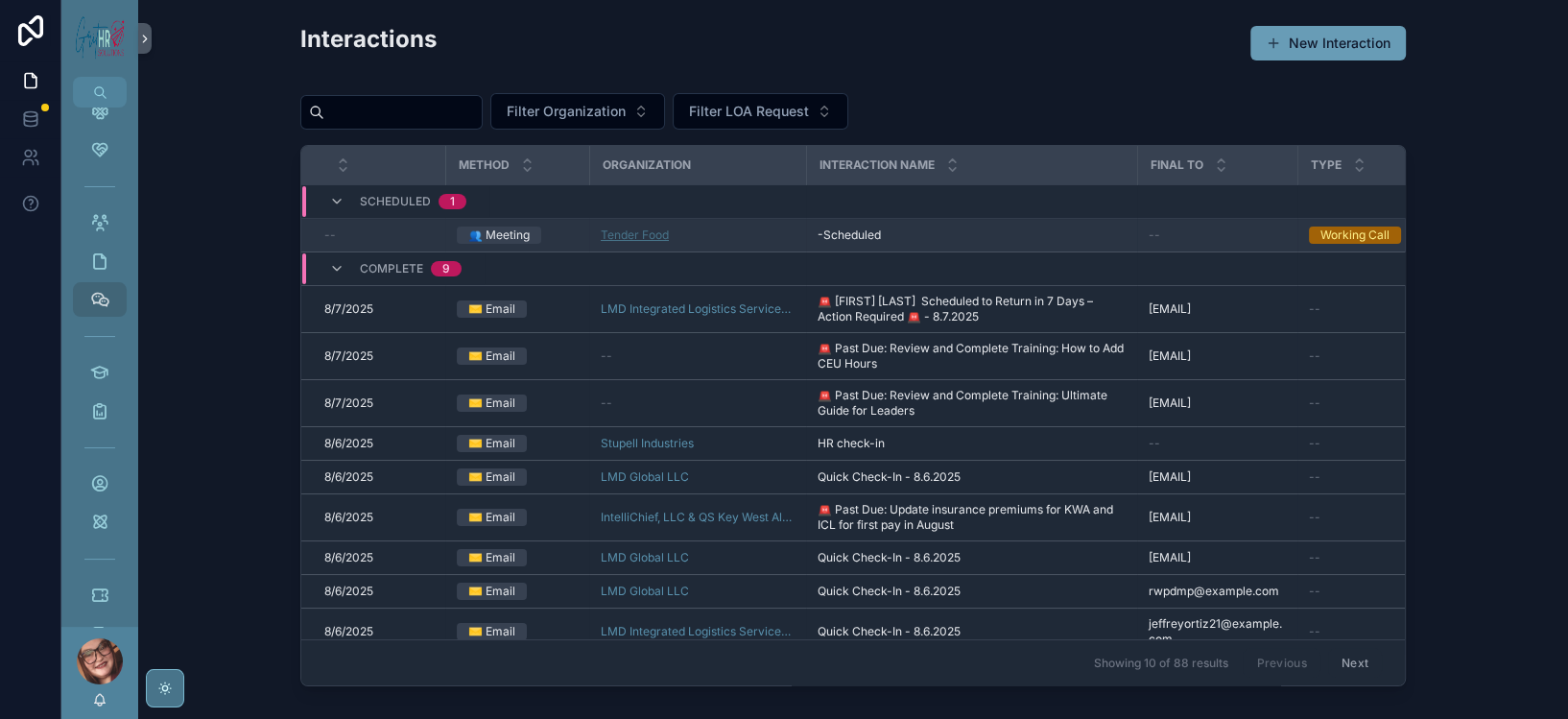 drag, startPoint x: 764, startPoint y: 280, endPoint x: 570, endPoint y: 280, distance: 194 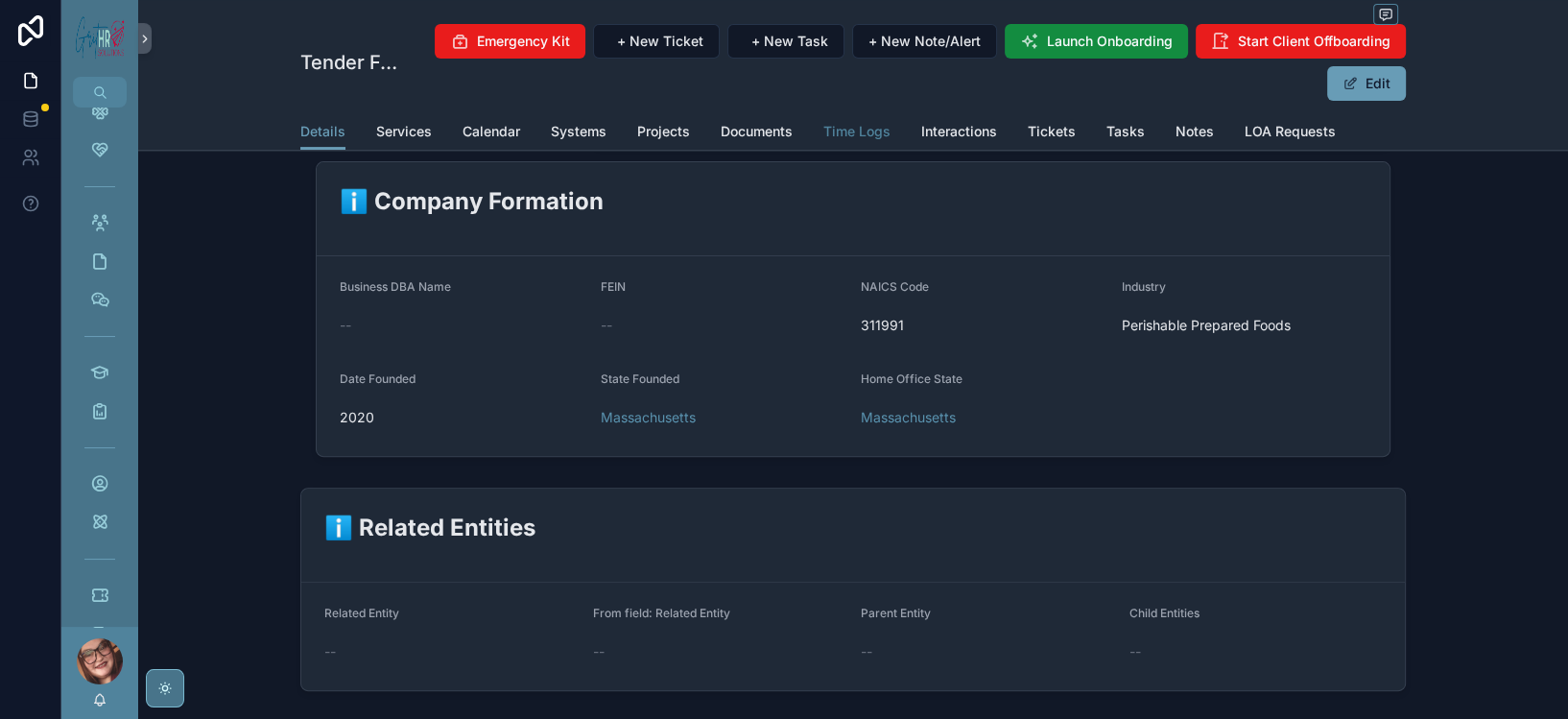 scroll, scrollTop: 384, scrollLeft: 0, axis: vertical 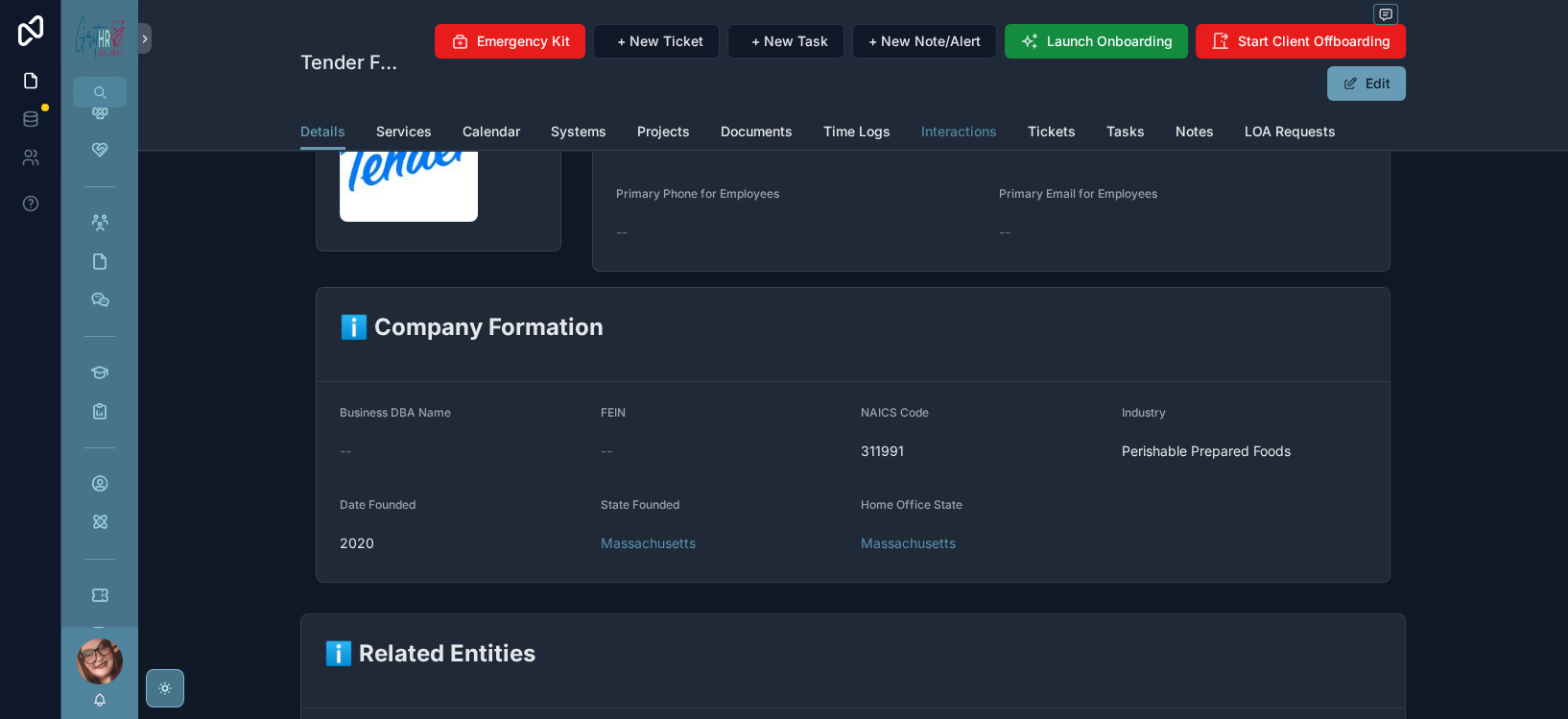 click on "Interactions" at bounding box center [959, 132] 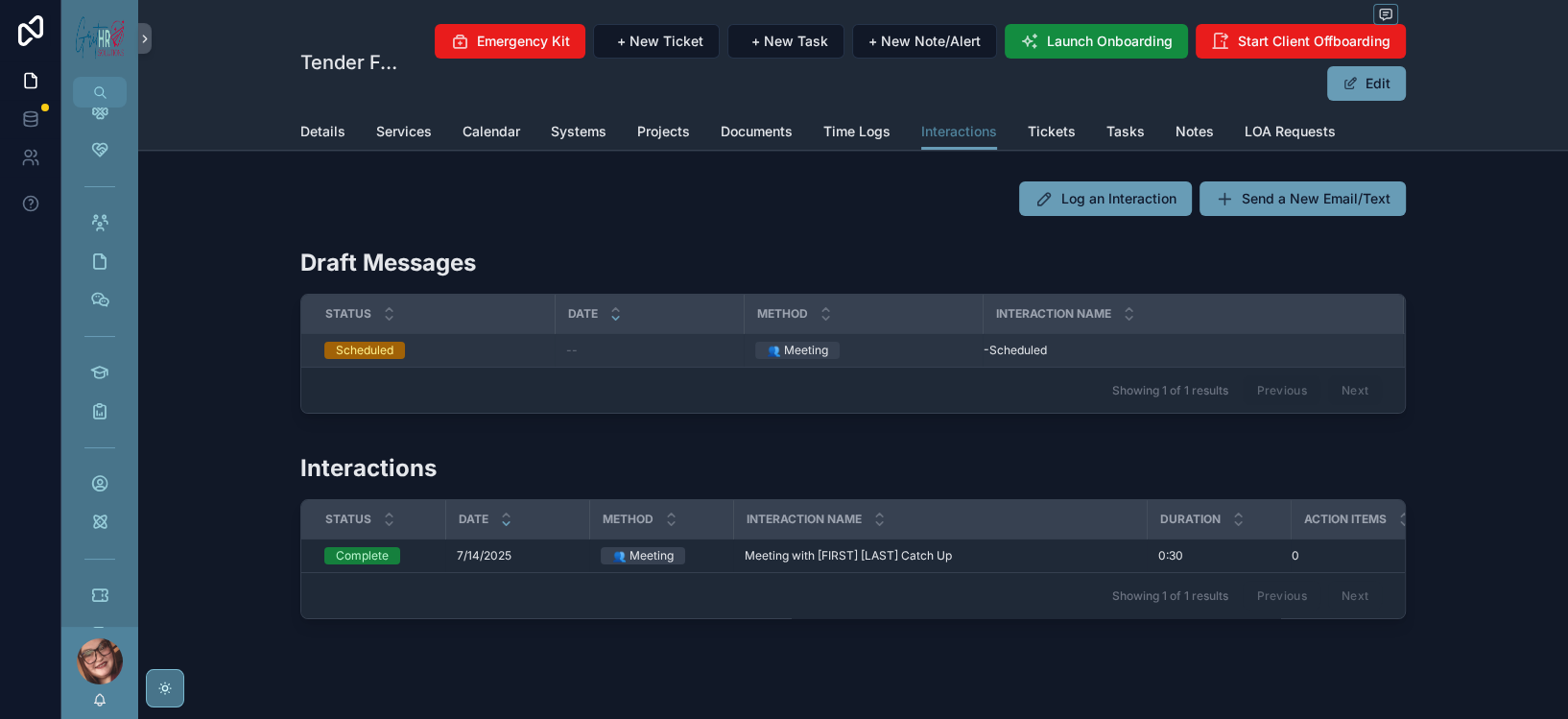 scroll, scrollTop: 128, scrollLeft: 0, axis: vertical 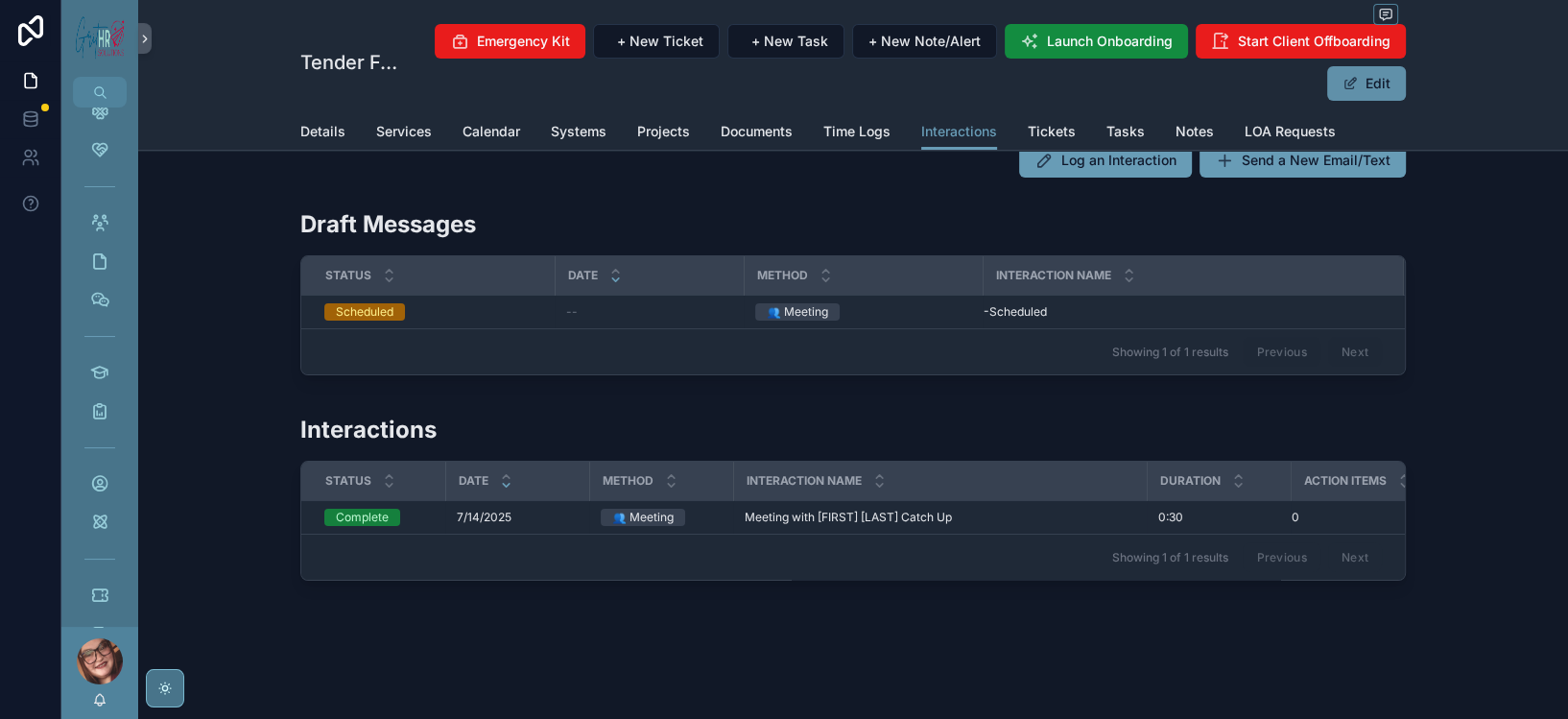 click on "Edit" at bounding box center [1366, 84] 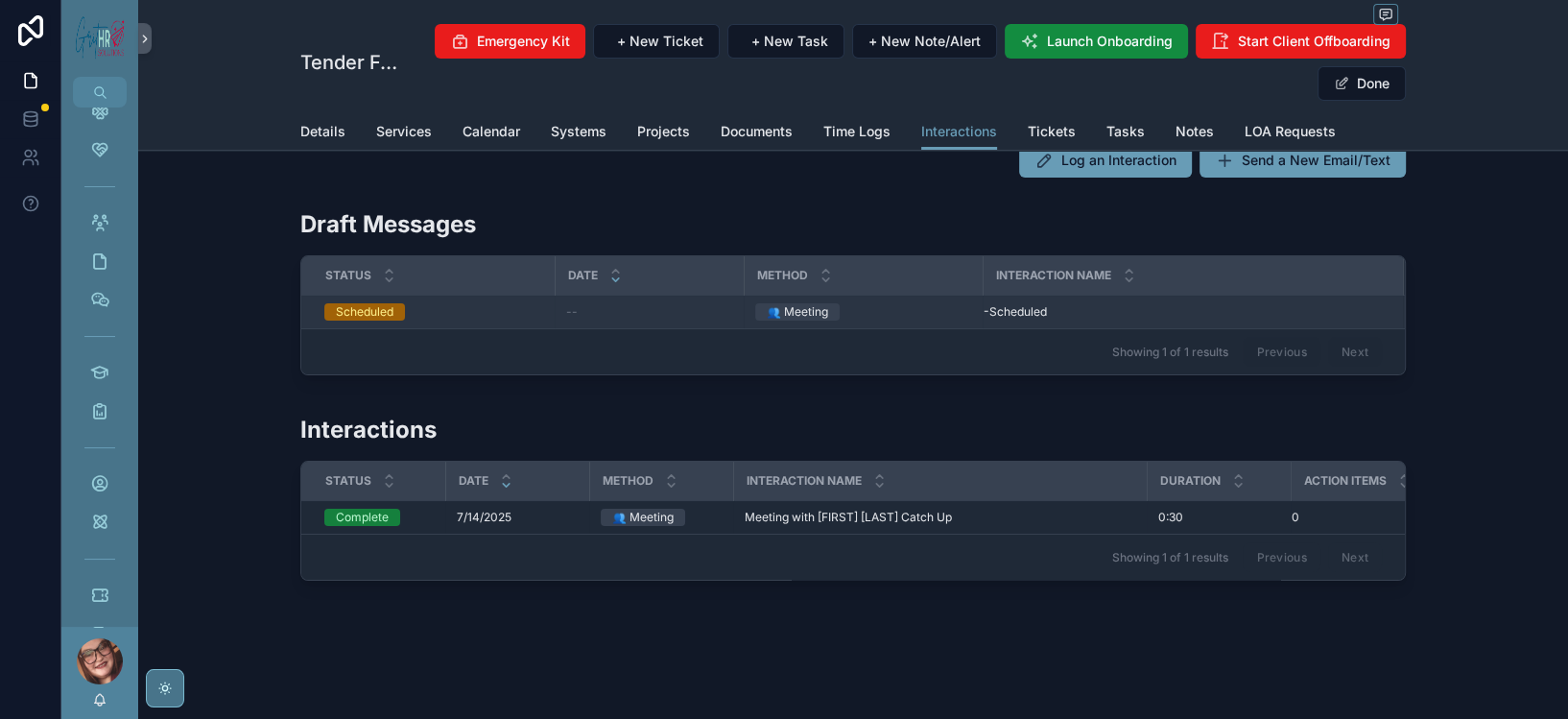 click on "-Scheduled  -Scheduled" at bounding box center [1181, 312] 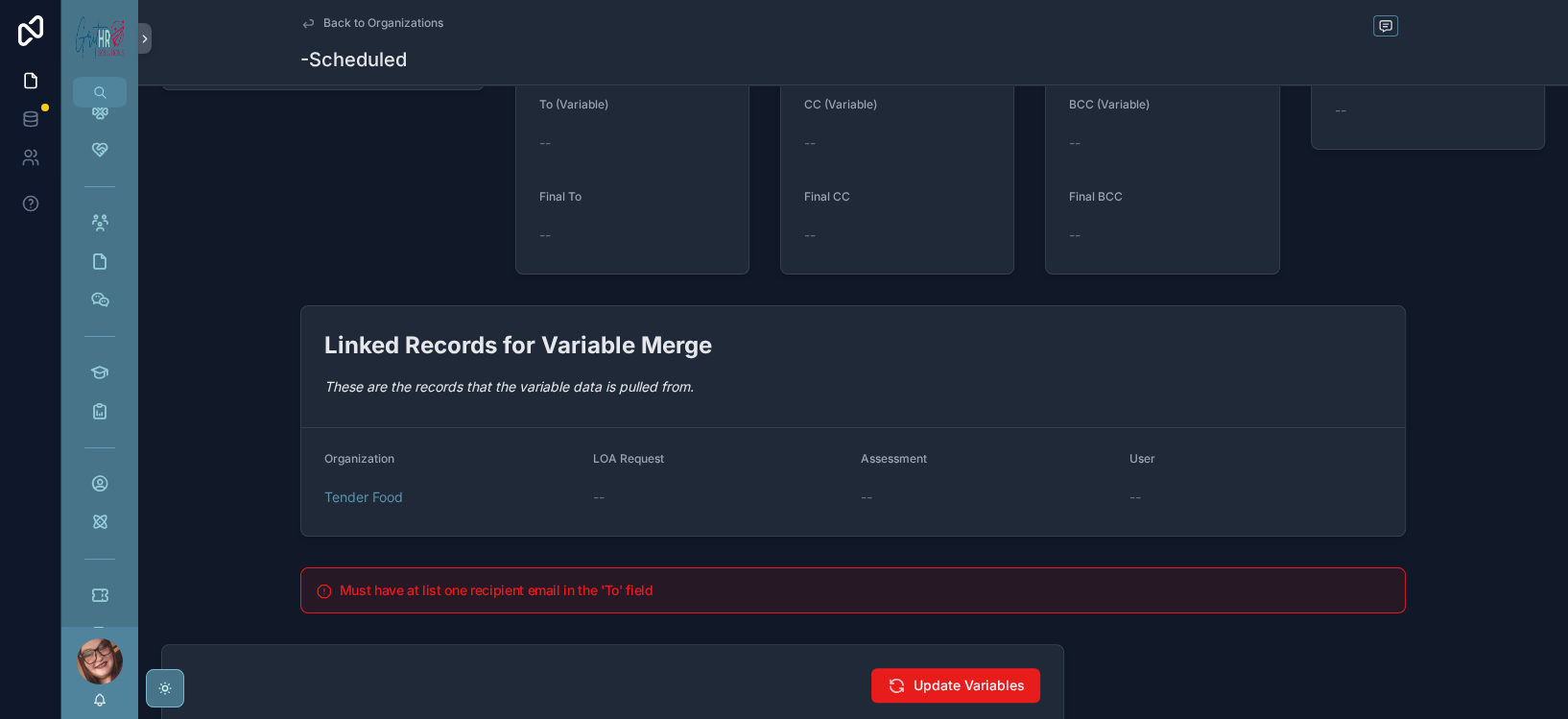 scroll, scrollTop: 265, scrollLeft: 0, axis: vertical 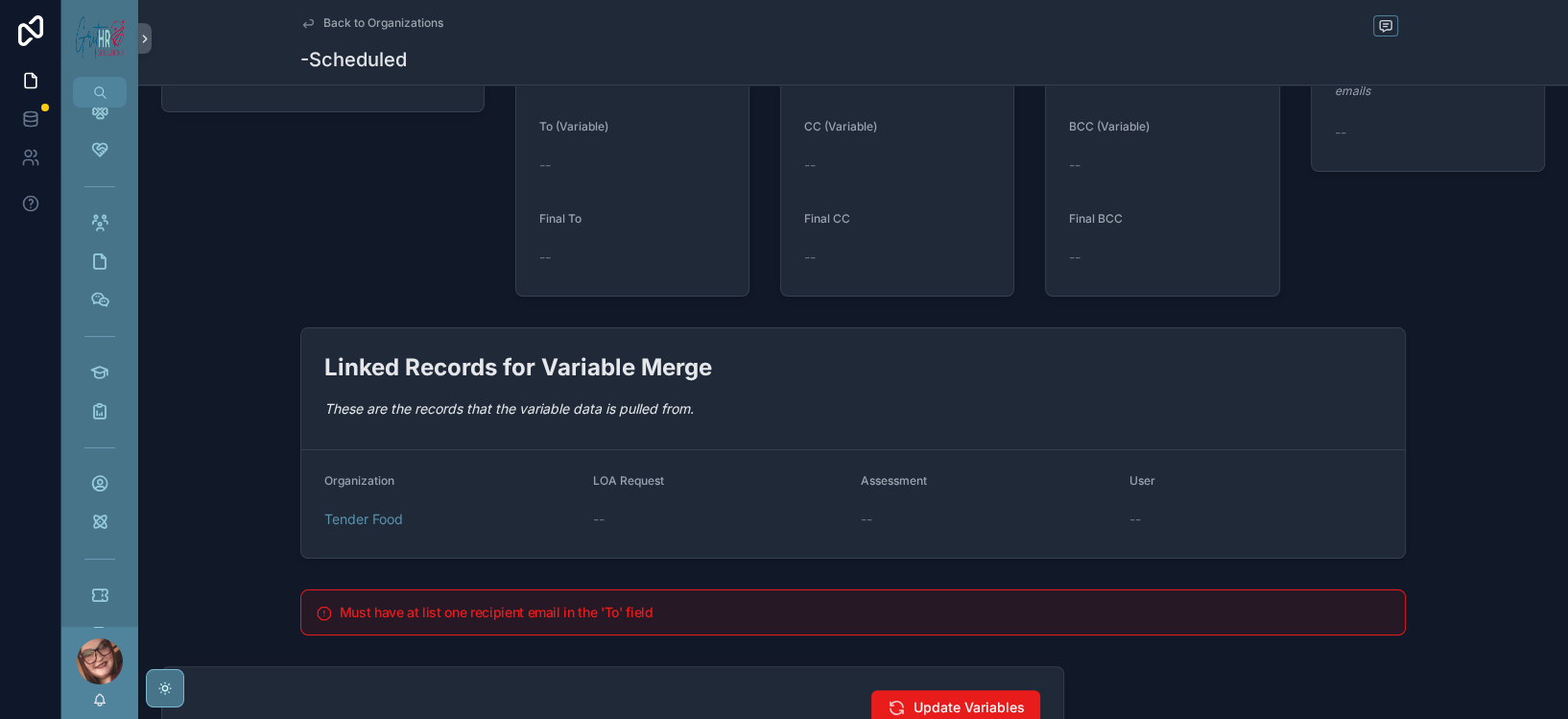 click on "Back to Organizations" at bounding box center [383, 23] 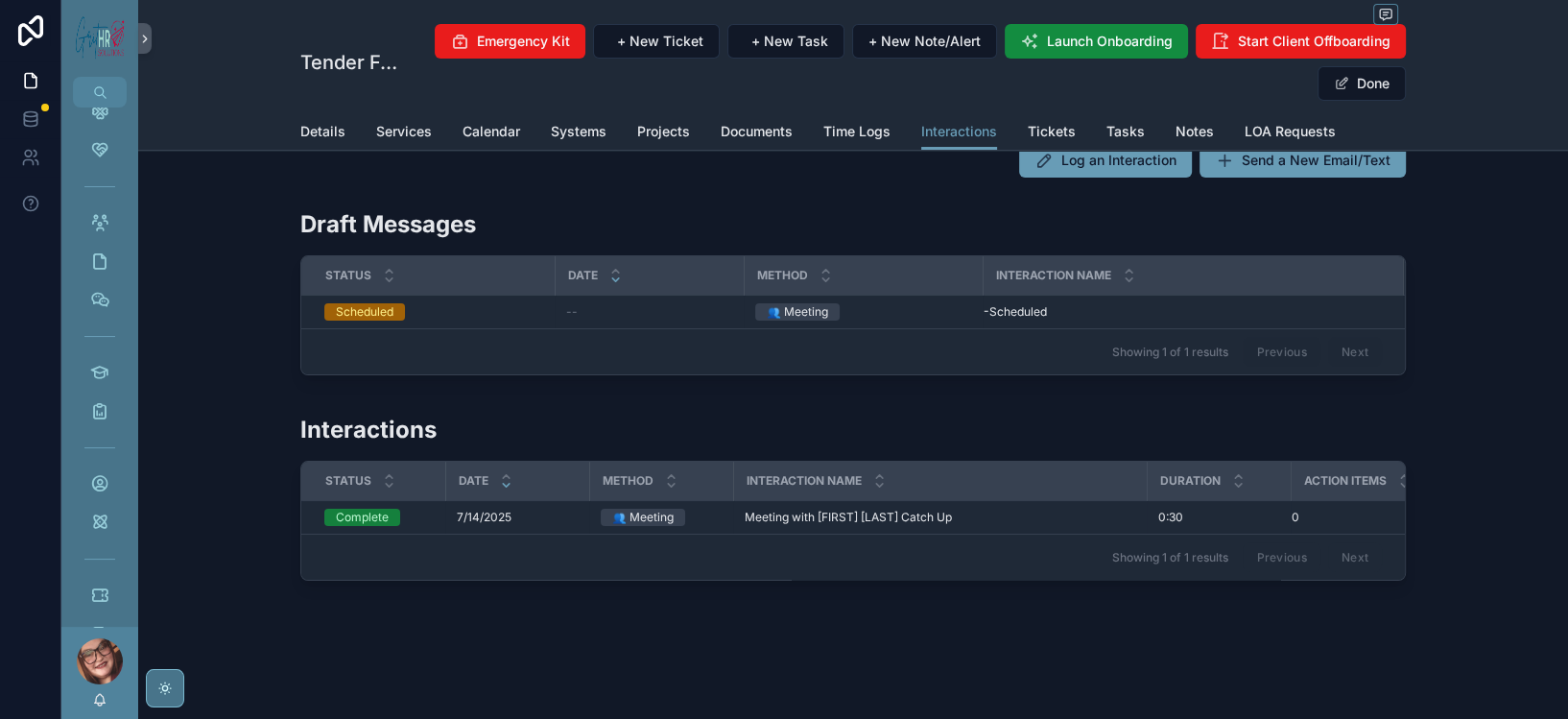 scroll, scrollTop: 78, scrollLeft: 0, axis: vertical 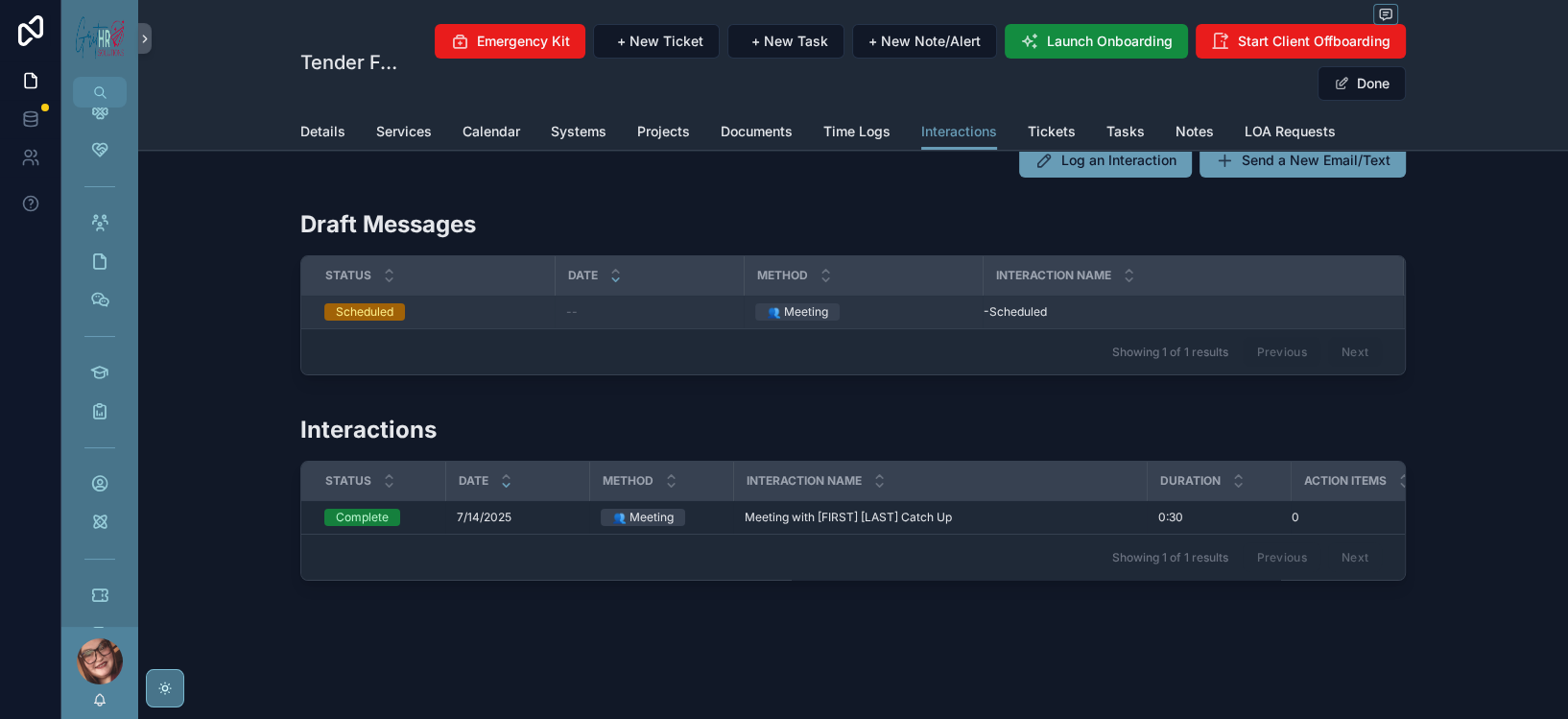 click on "-Scheduled  -Scheduled" at bounding box center (1181, 312) 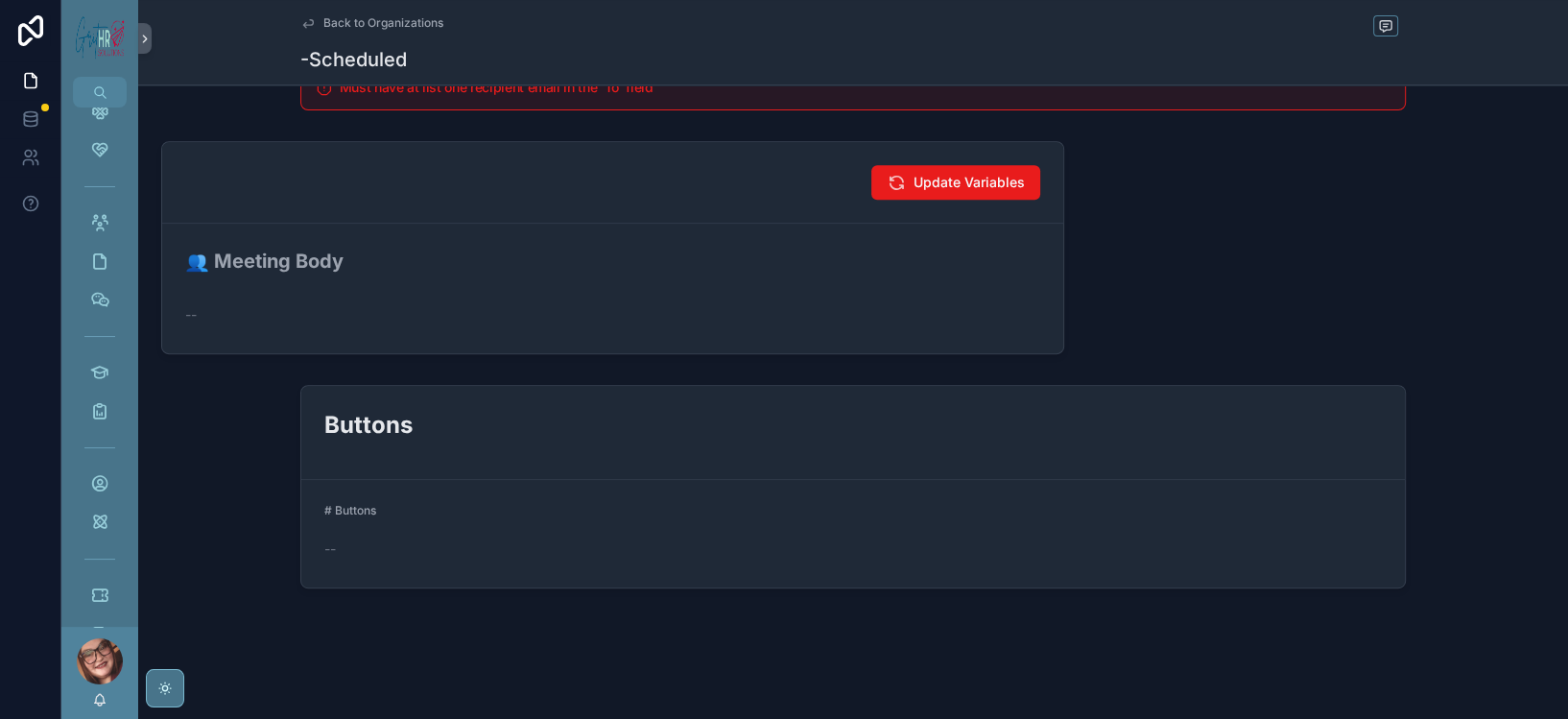 scroll, scrollTop: 905, scrollLeft: 0, axis: vertical 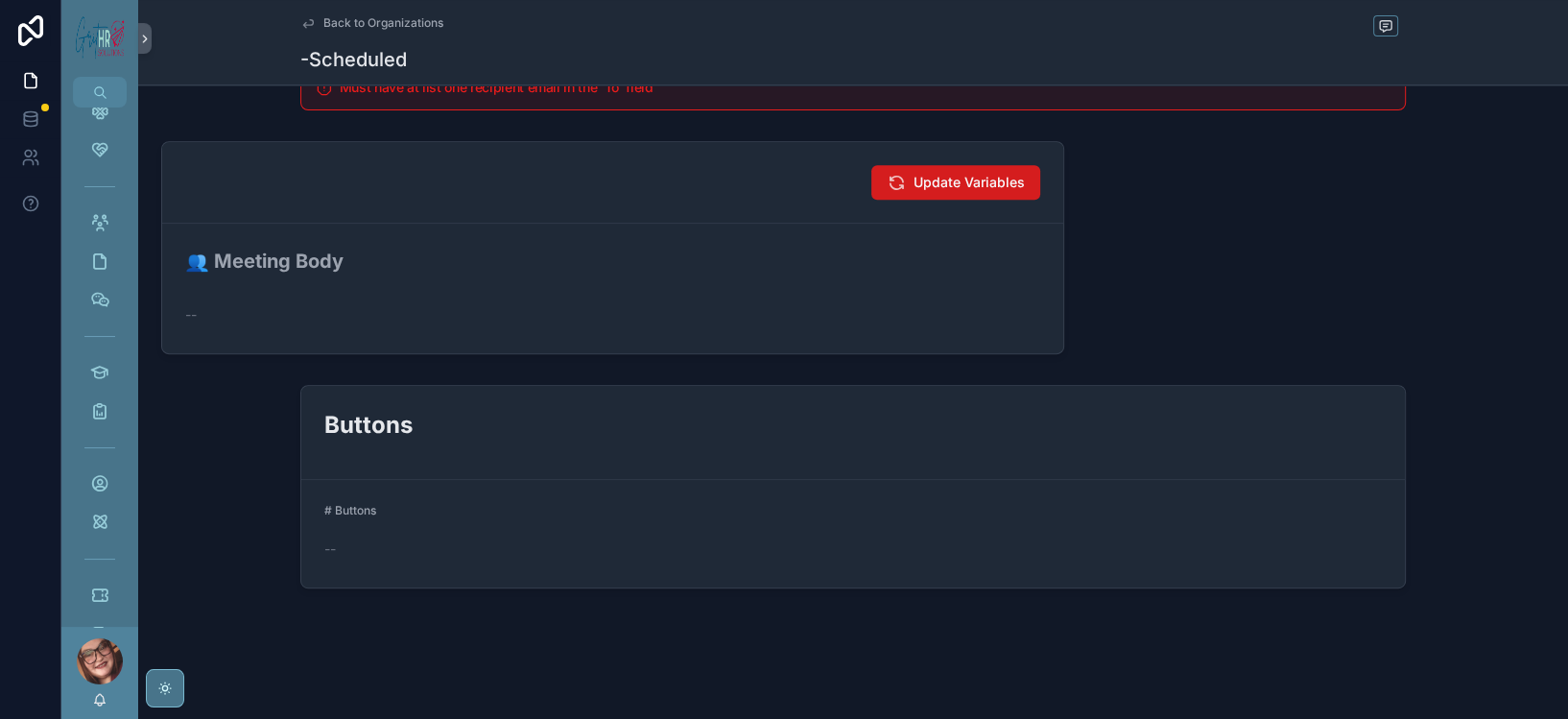 click on "Update Variables" at bounding box center [969, 182] 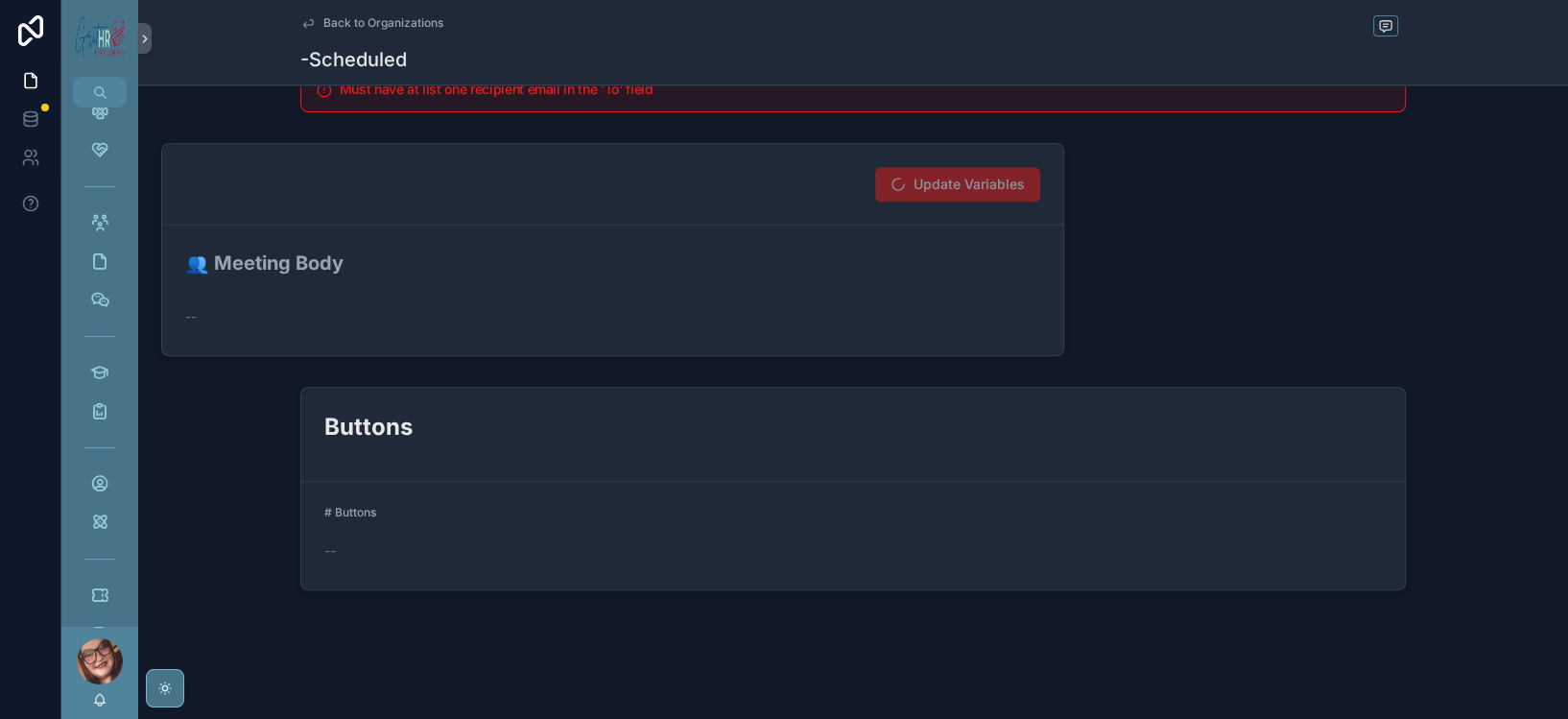 scroll, scrollTop: 521, scrollLeft: 0, axis: vertical 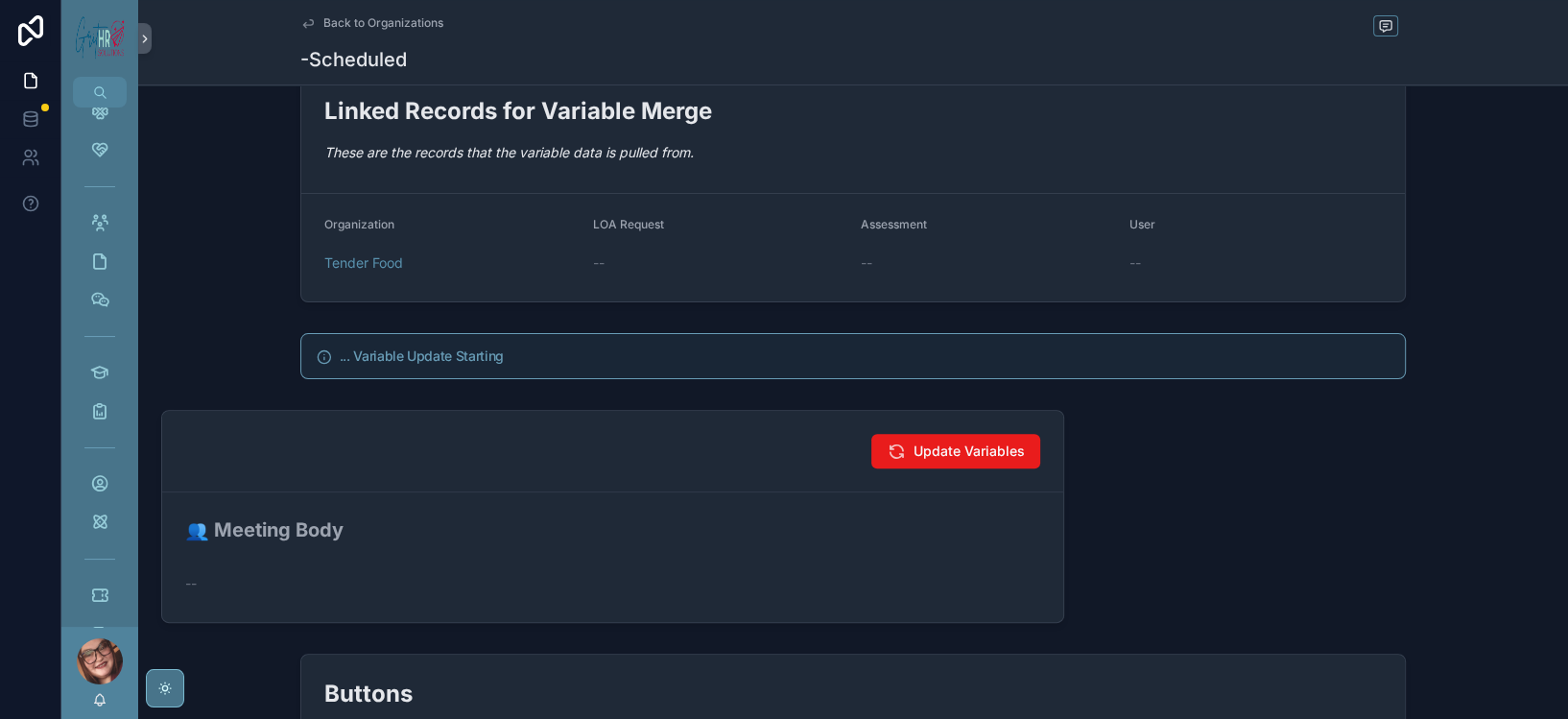 click on "Back to Organizations Interactions from Template  -Scheduled  -Scheduled" at bounding box center [853, 42] 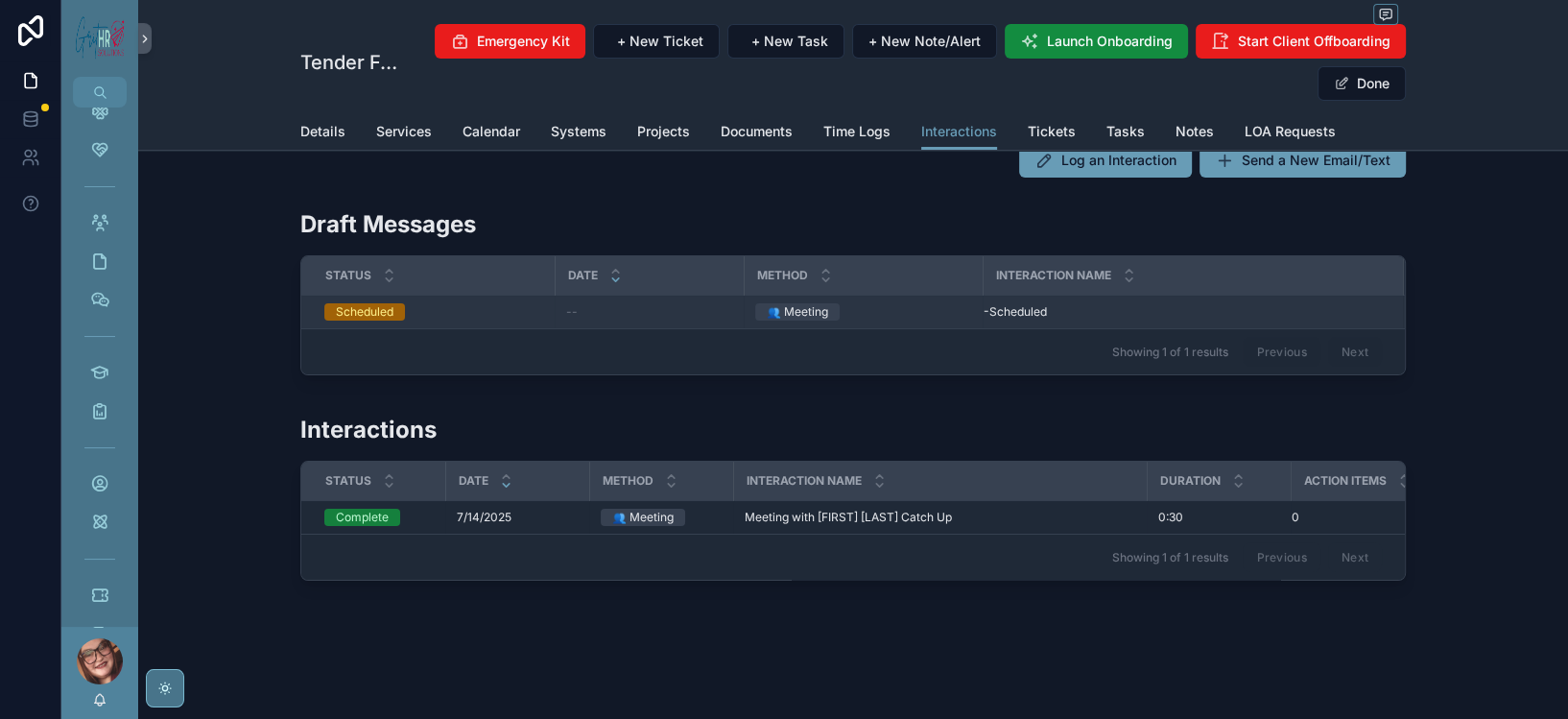 scroll, scrollTop: 78, scrollLeft: 0, axis: vertical 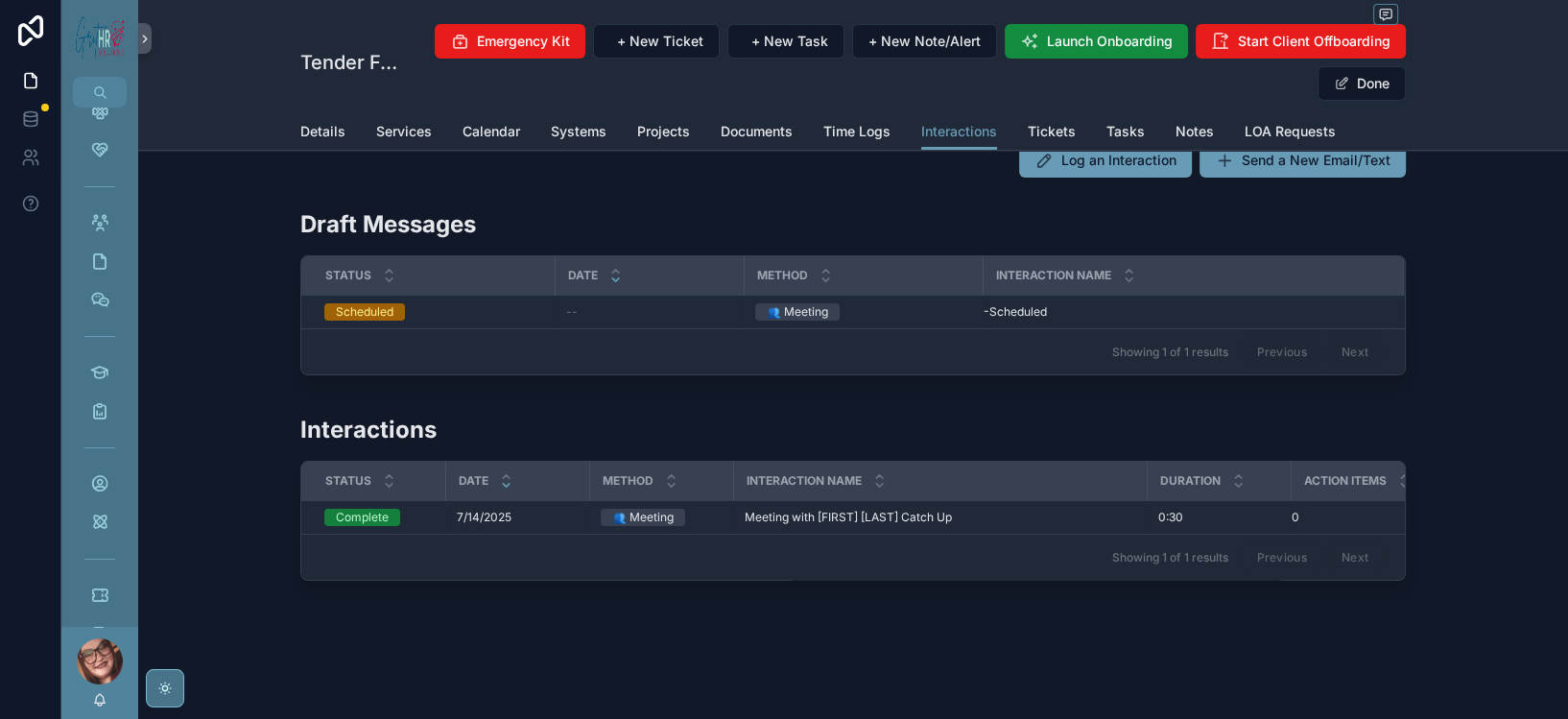 drag, startPoint x: 313, startPoint y: 346, endPoint x: 511, endPoint y: 422, distance: 212.0849 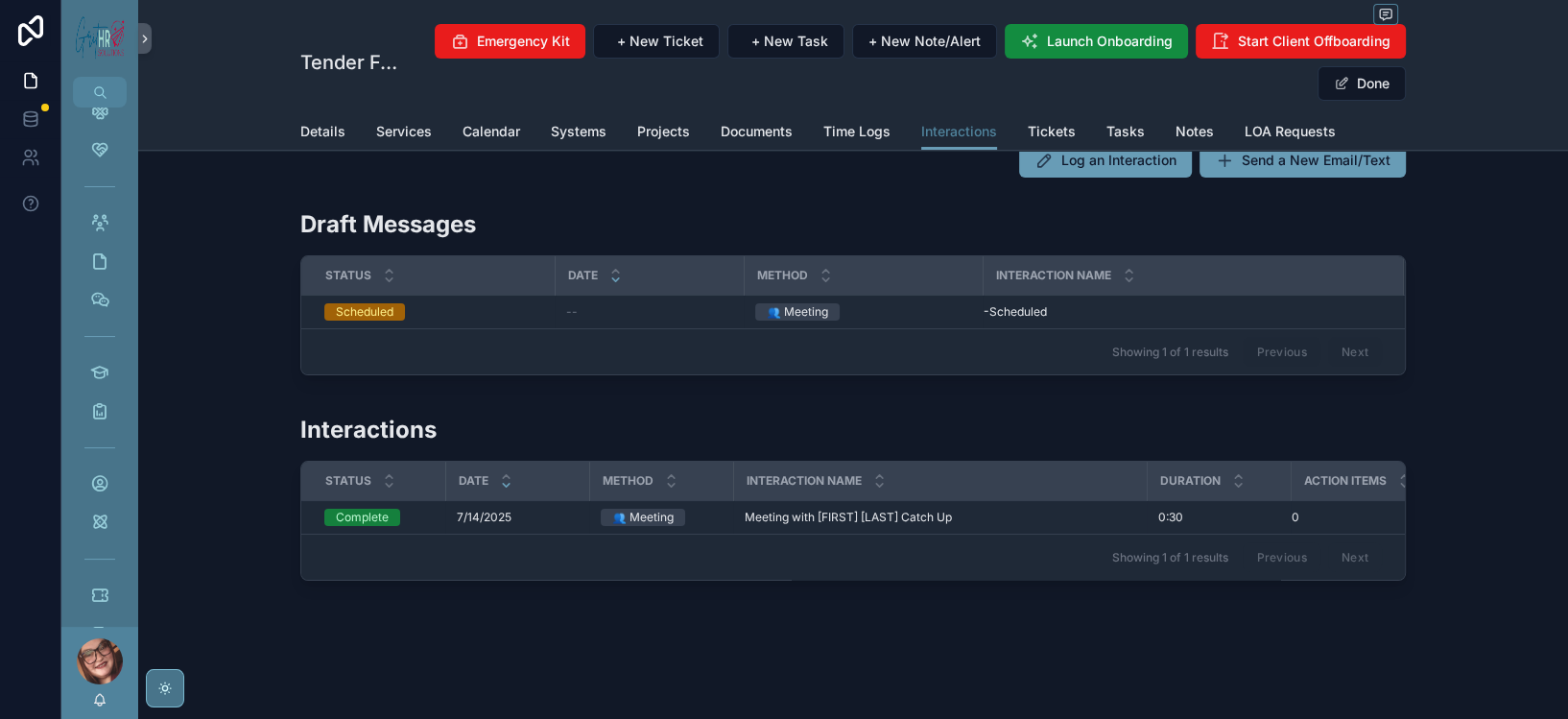 click on "Interactions" at bounding box center [959, 132] 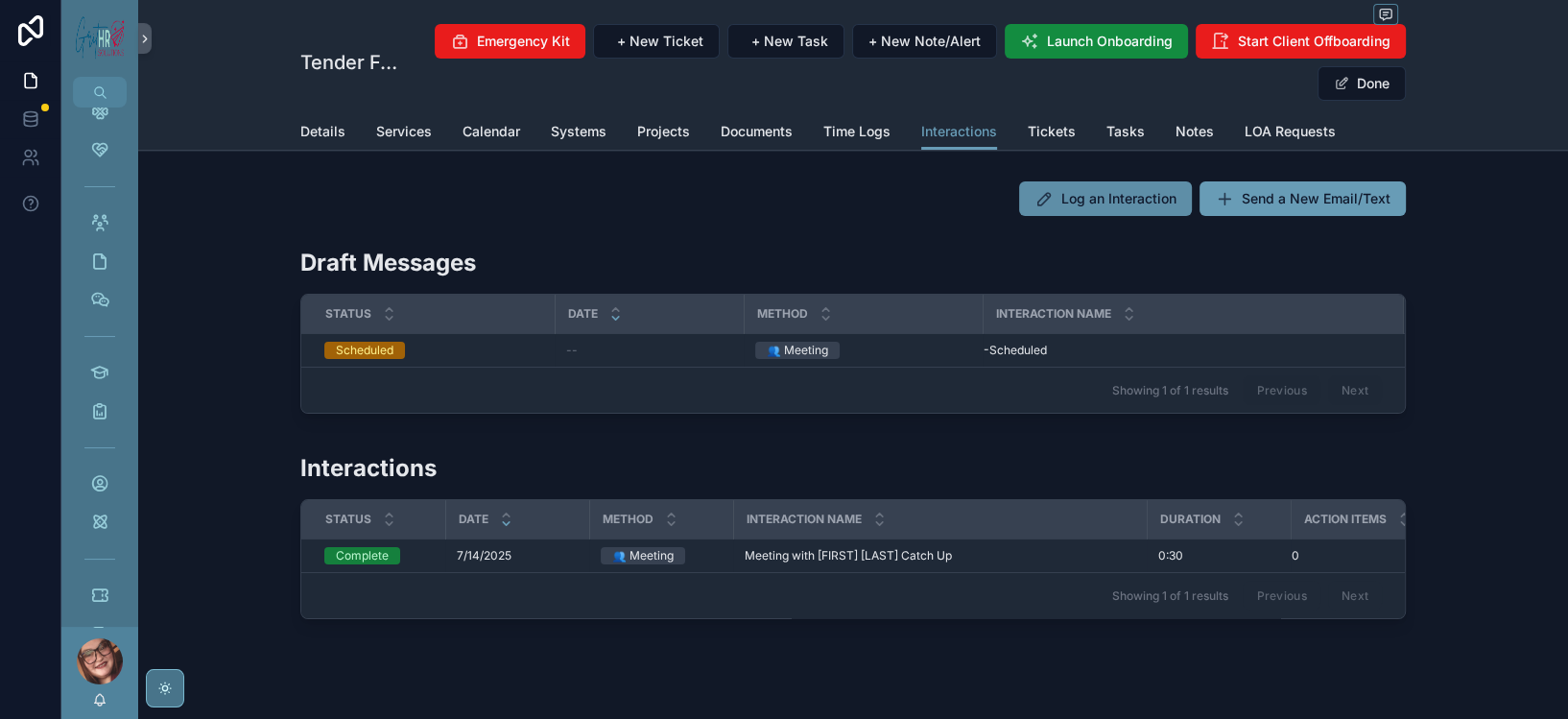 click on "Log an Interaction" at bounding box center [1119, 199] 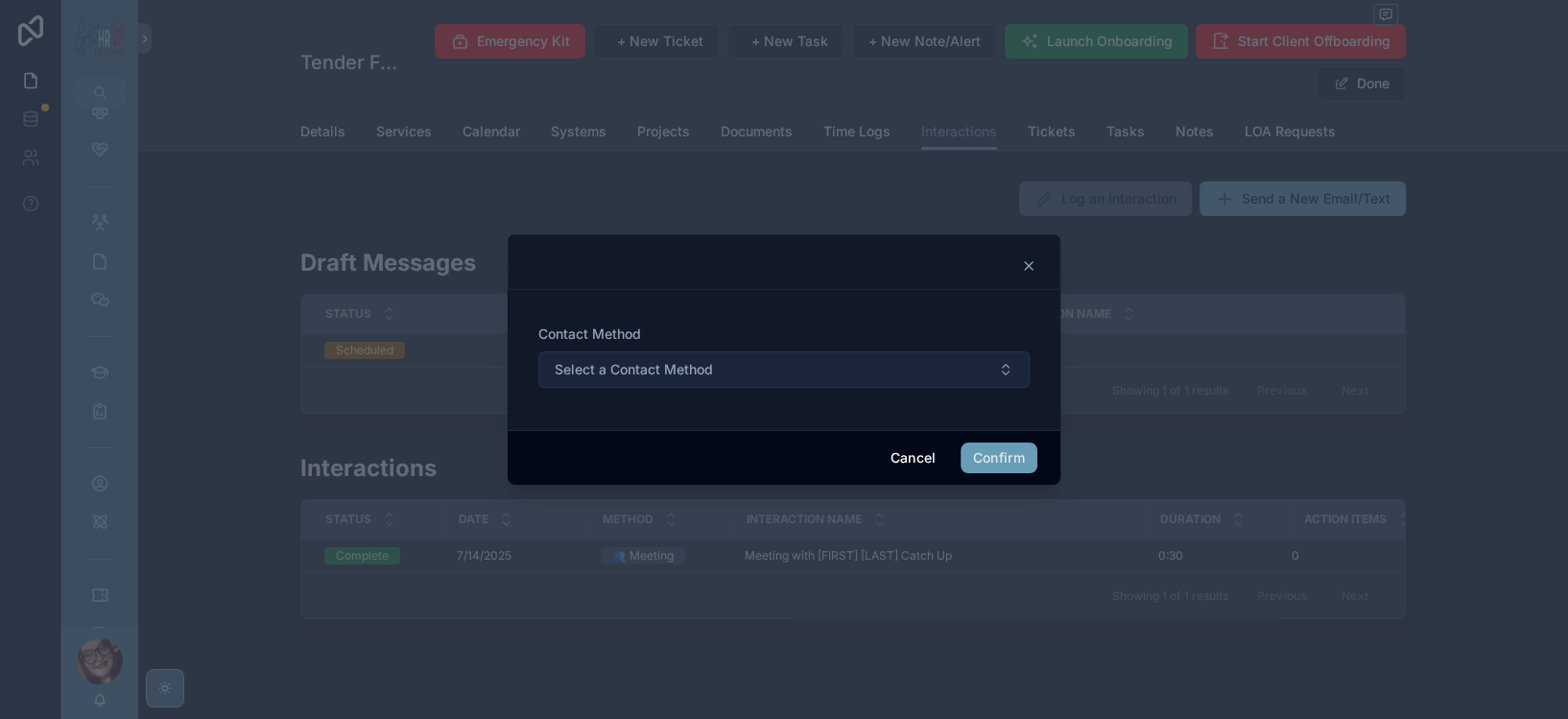 click on "Select a Contact Method" at bounding box center [784, 370] 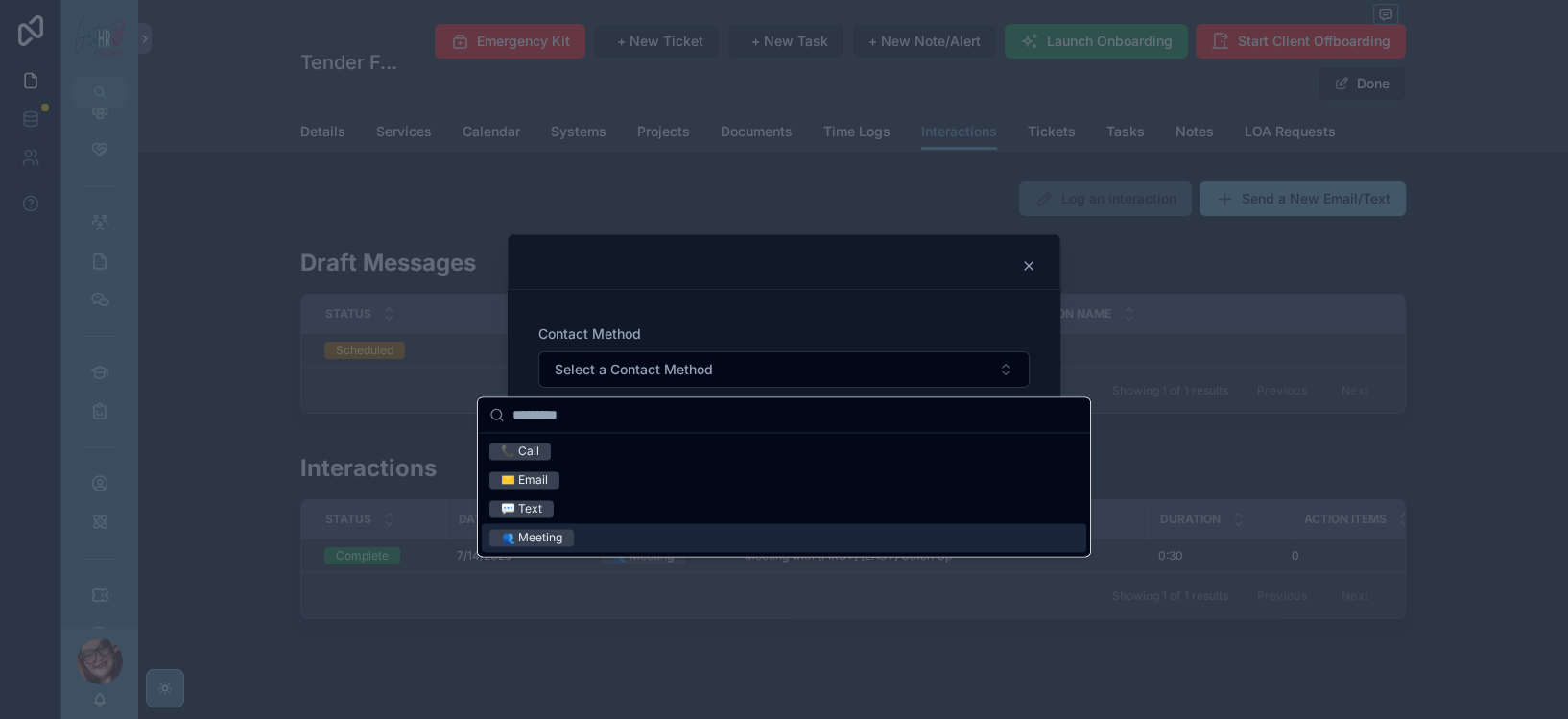 click on "👥 Meeting" at bounding box center (532, 538) 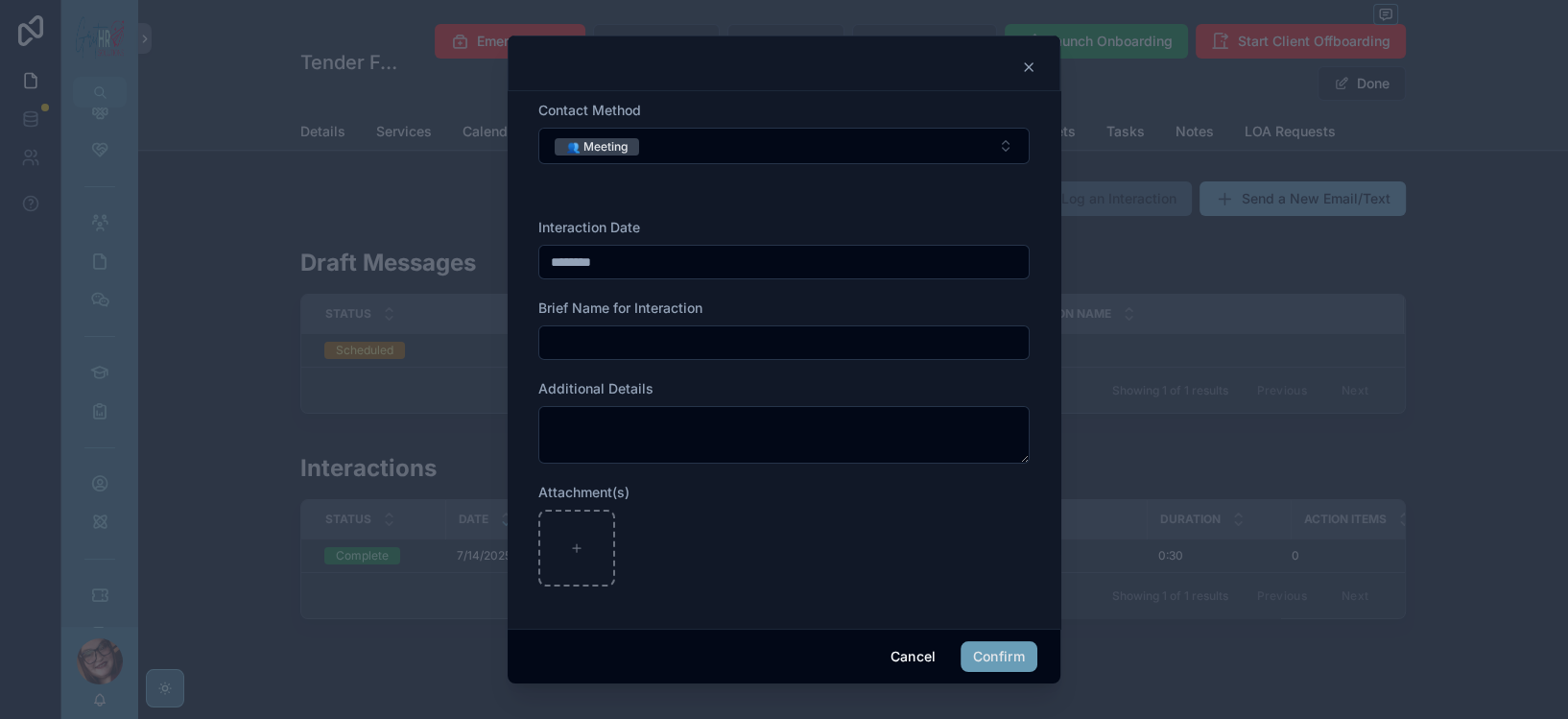 scroll, scrollTop: 128, scrollLeft: 0, axis: vertical 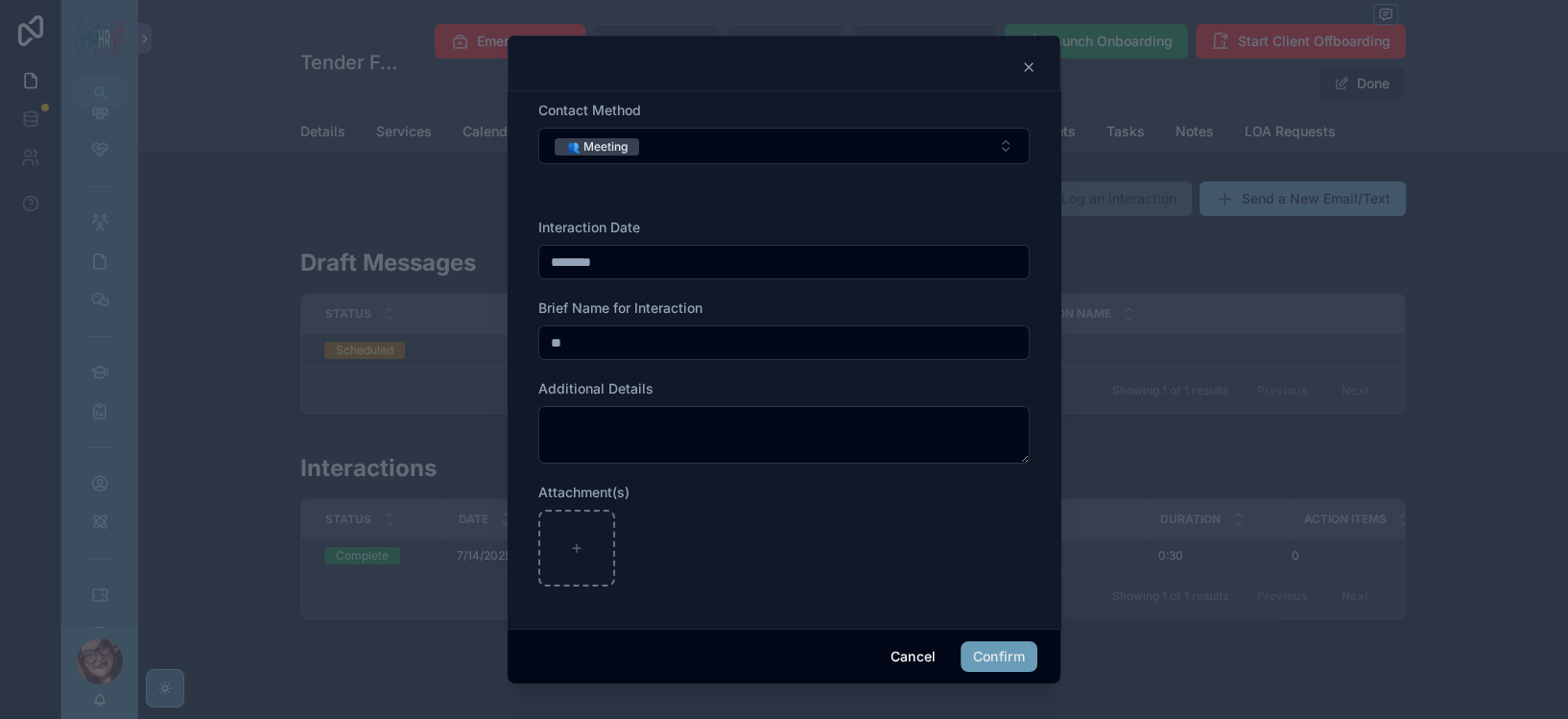 type on "*" 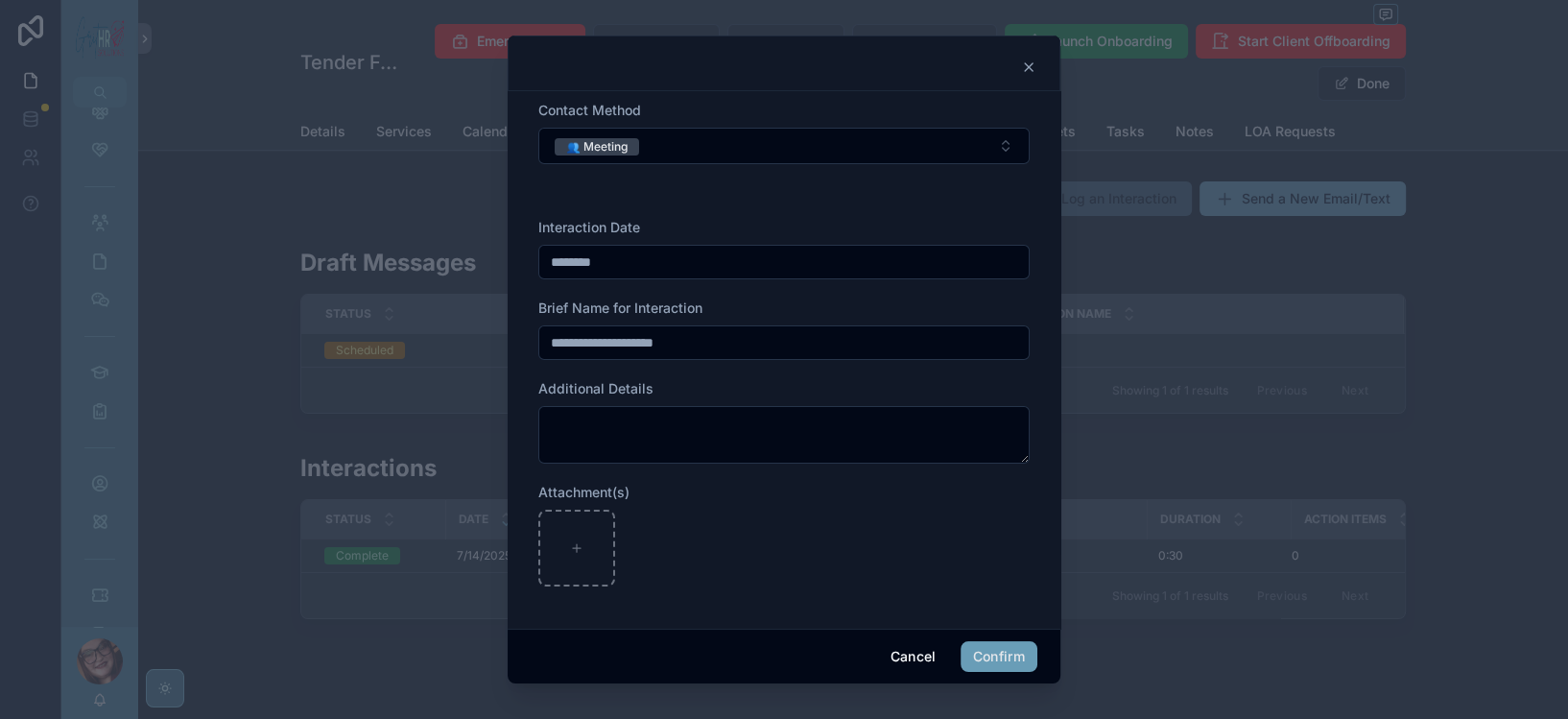 scroll, scrollTop: 183, scrollLeft: 0, axis: vertical 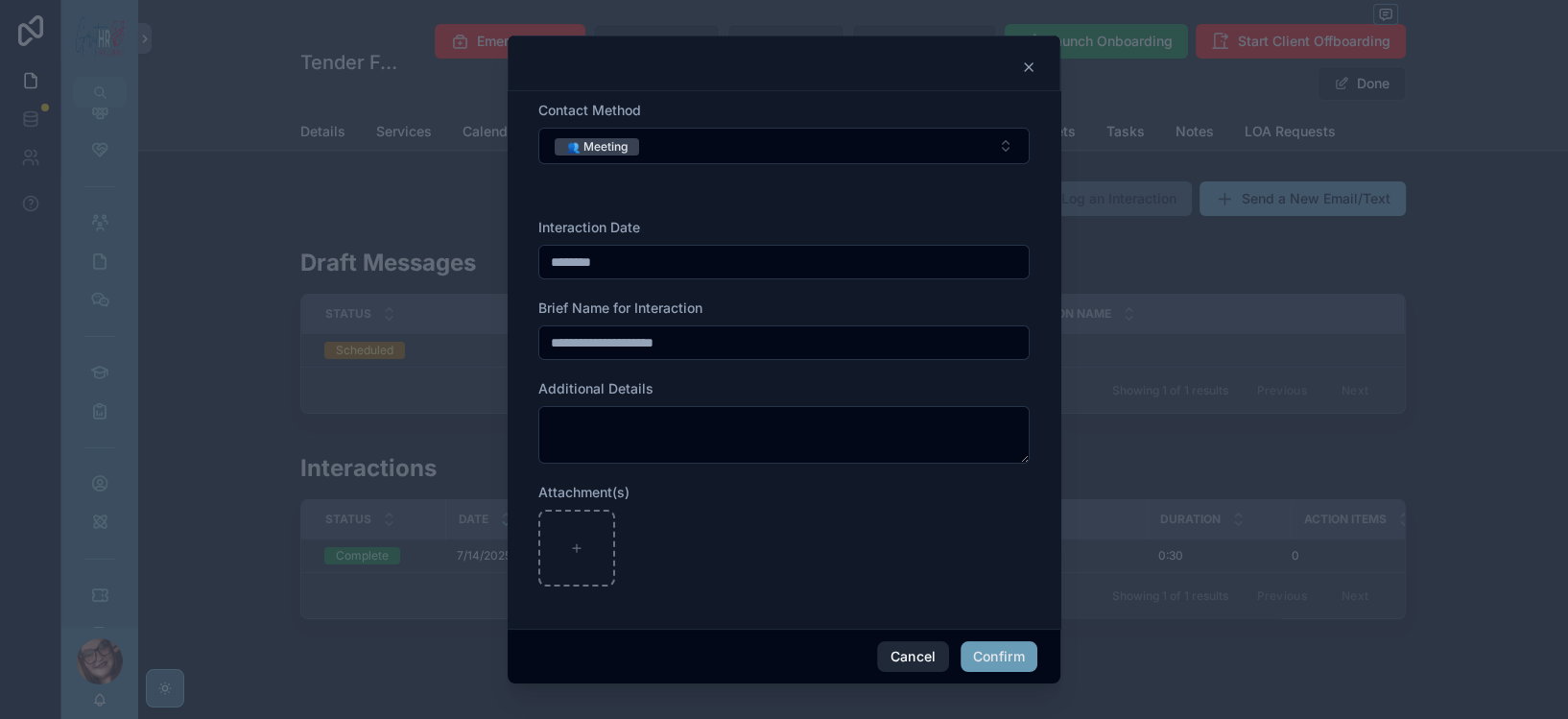 type on "**********" 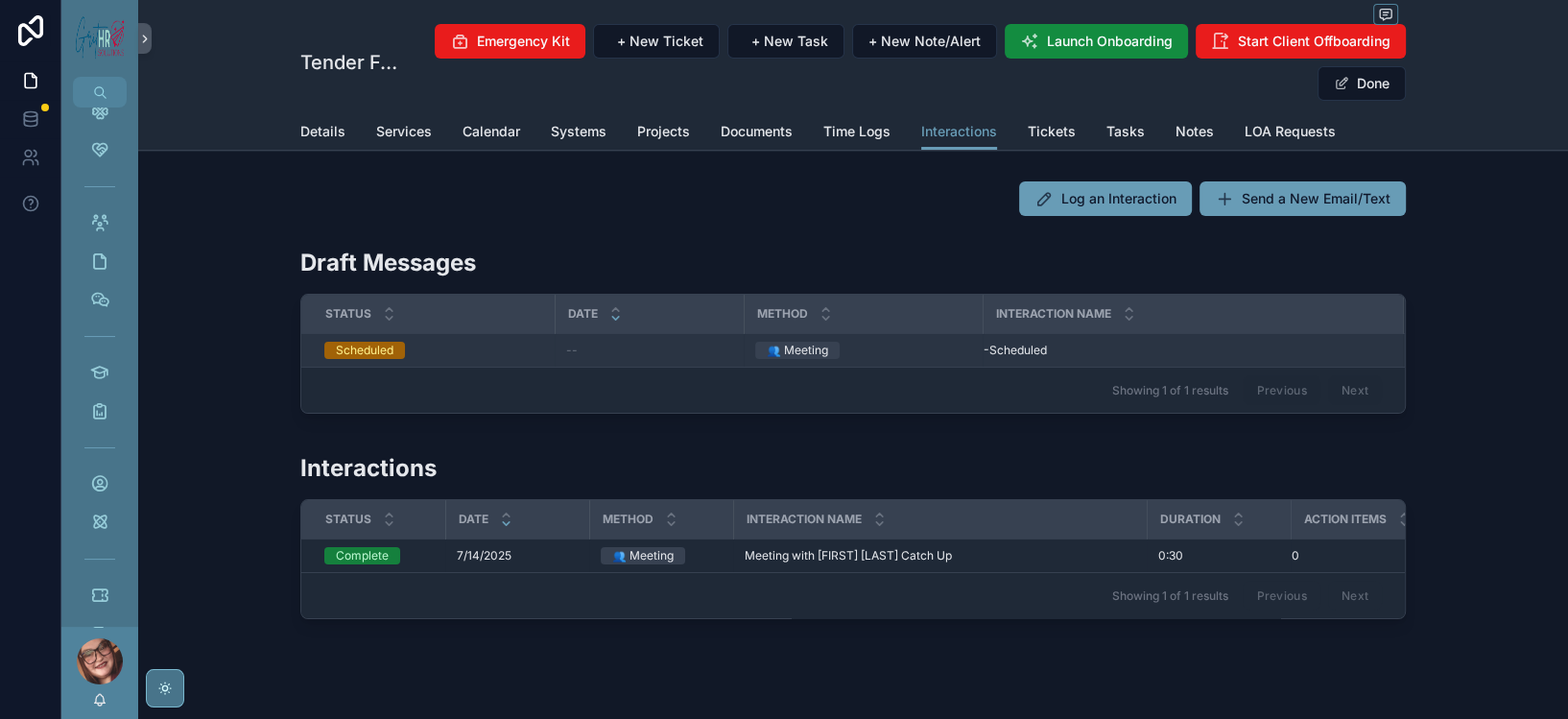 click on "--" at bounding box center [649, 350] 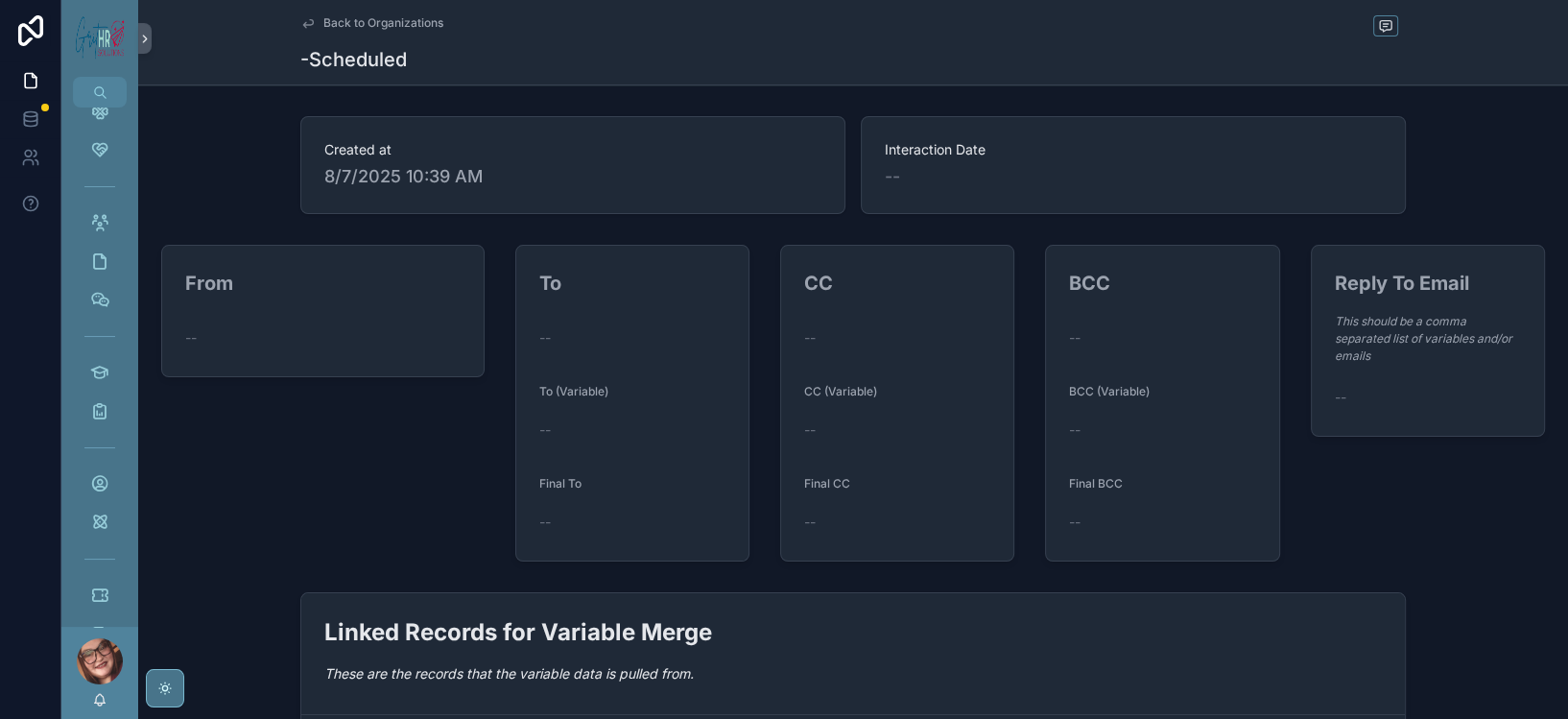click on "--" at bounding box center (1133, 177) 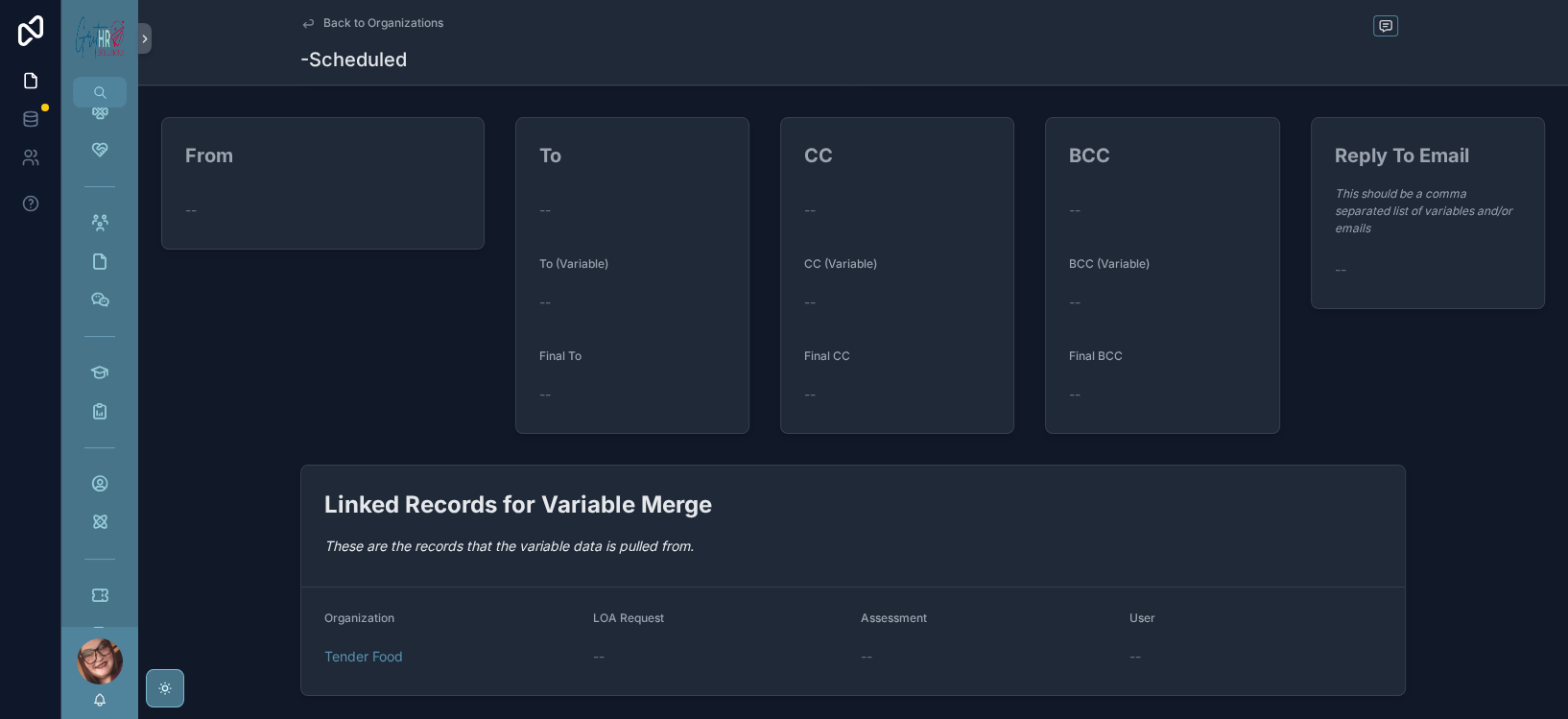 scroll, scrollTop: 0, scrollLeft: 0, axis: both 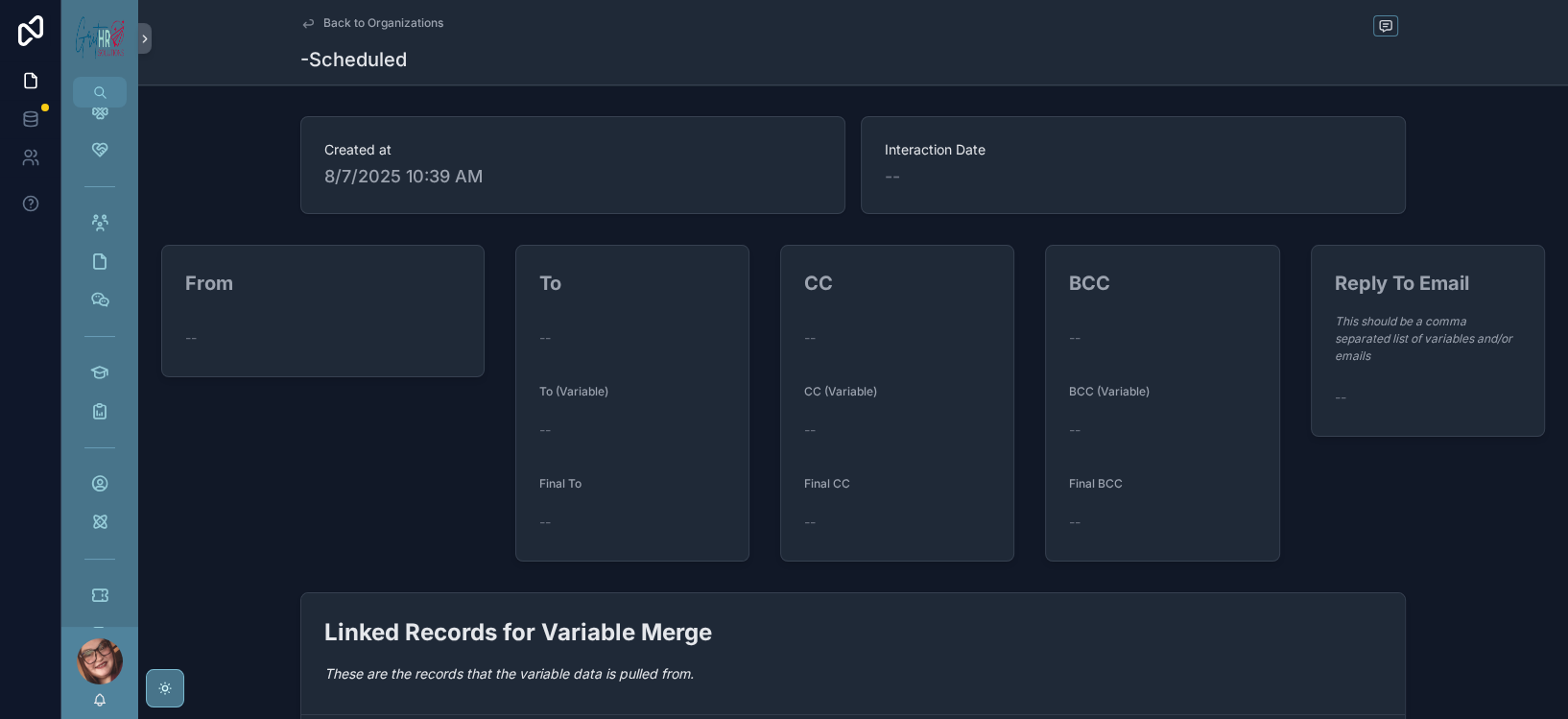 click on "Back to Organizations" at bounding box center [383, 23] 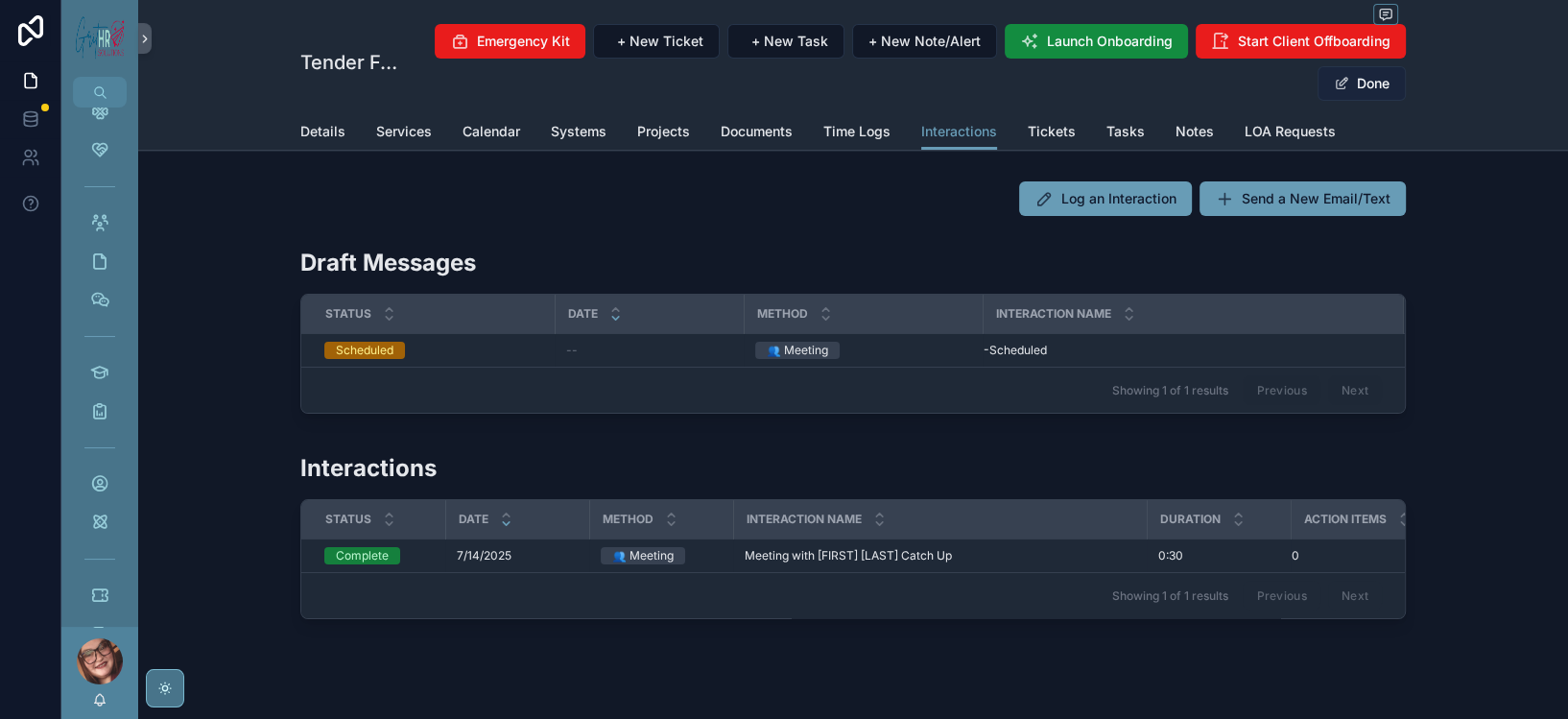 click on "Done" at bounding box center [1362, 84] 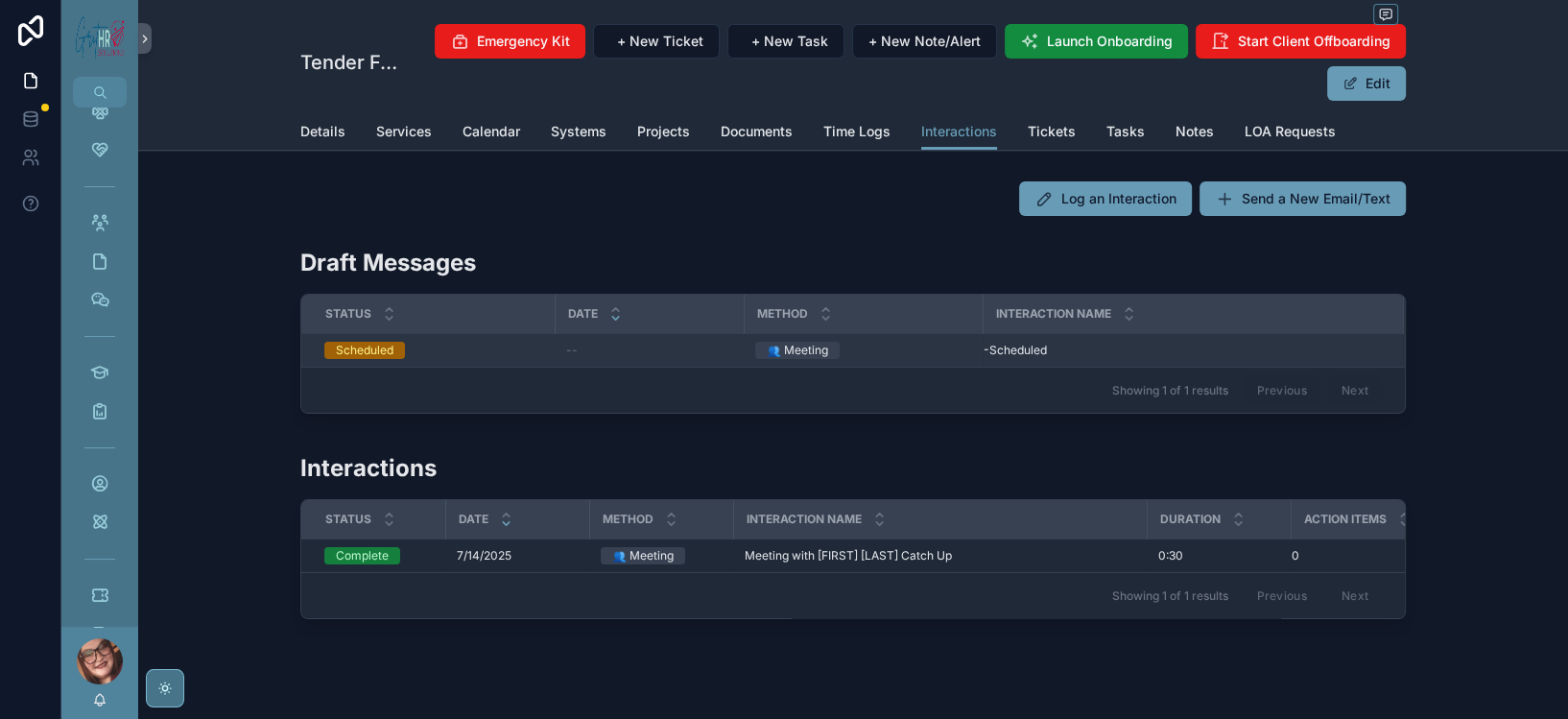 click on "-Scheduled" at bounding box center (1015, 350) 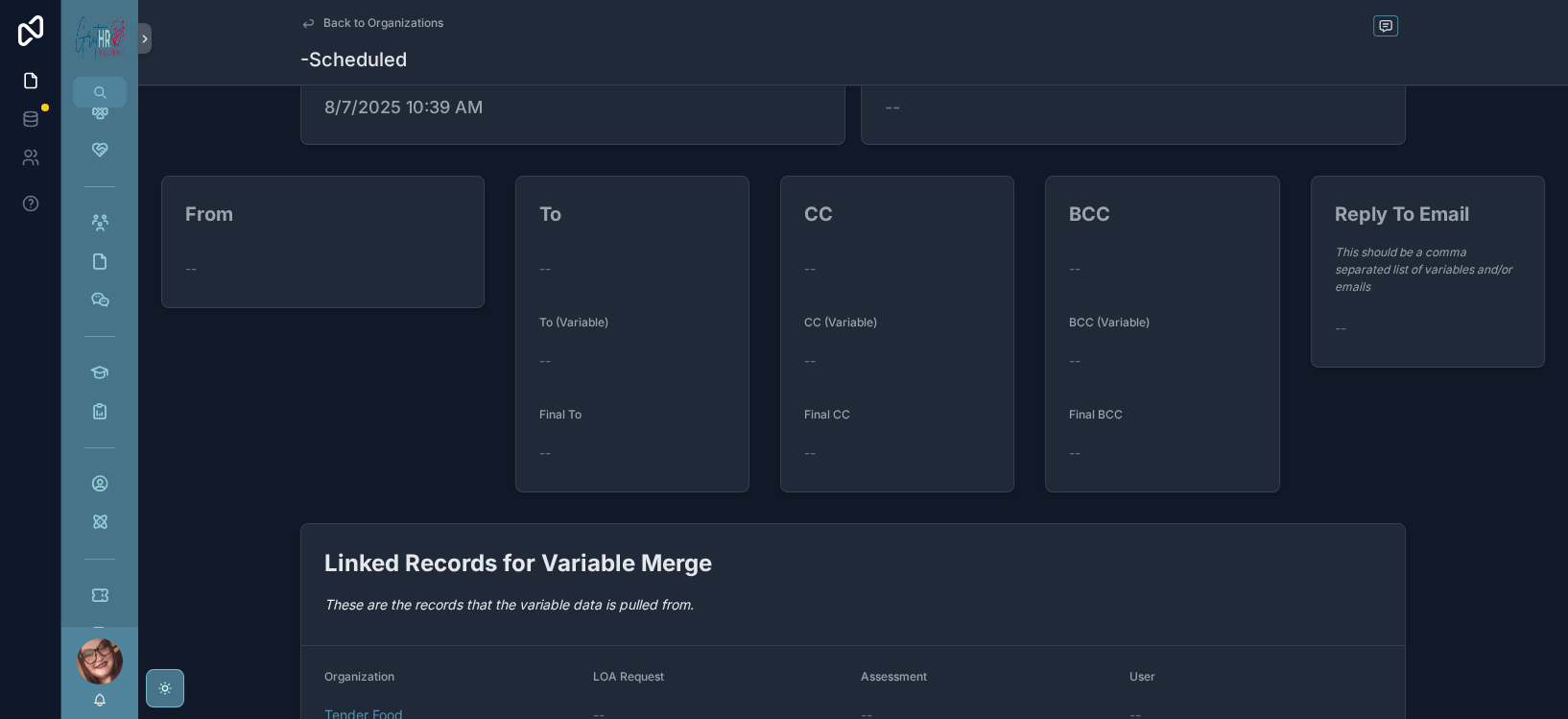 scroll, scrollTop: 0, scrollLeft: 0, axis: both 